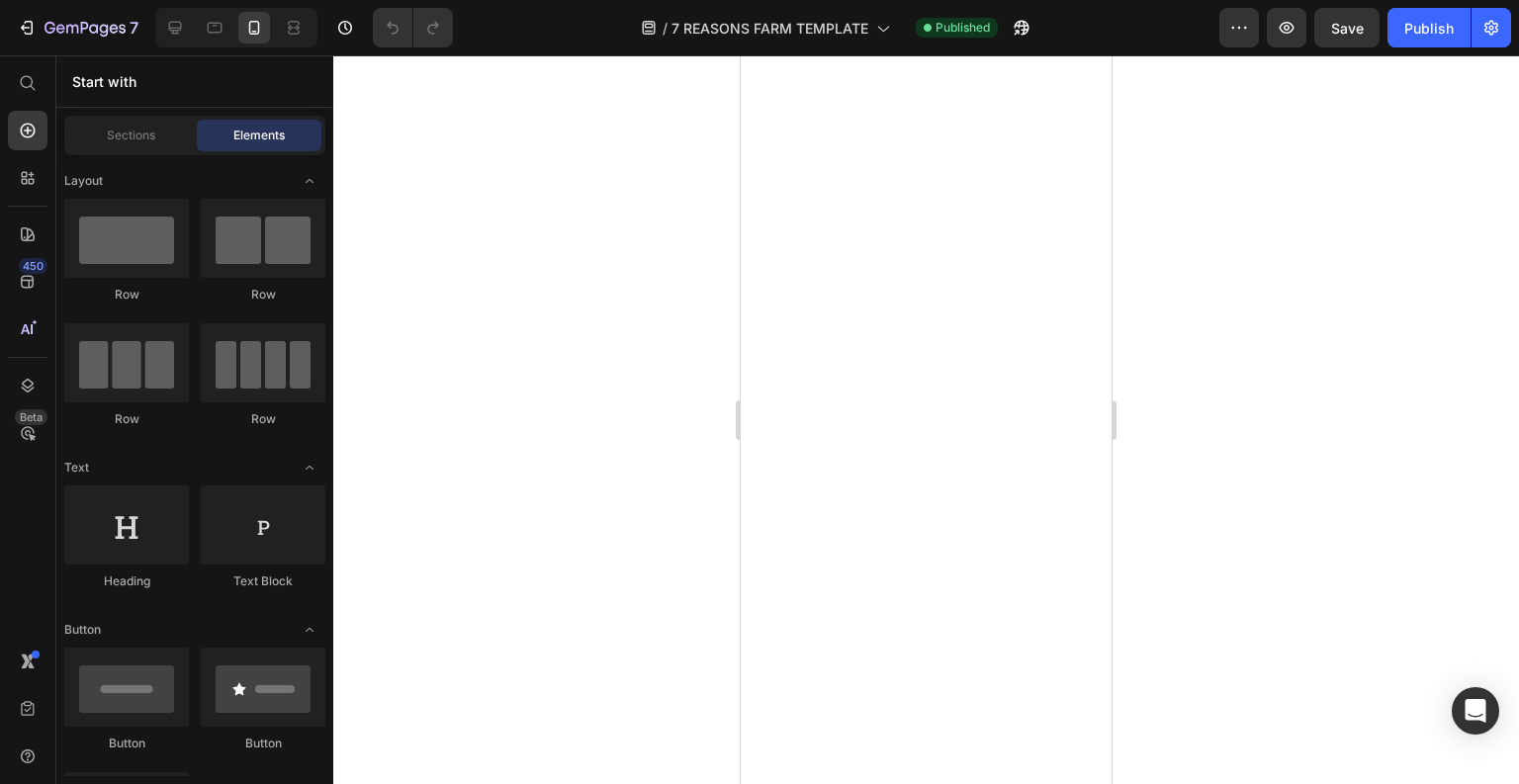 scroll, scrollTop: 0, scrollLeft: 0, axis: both 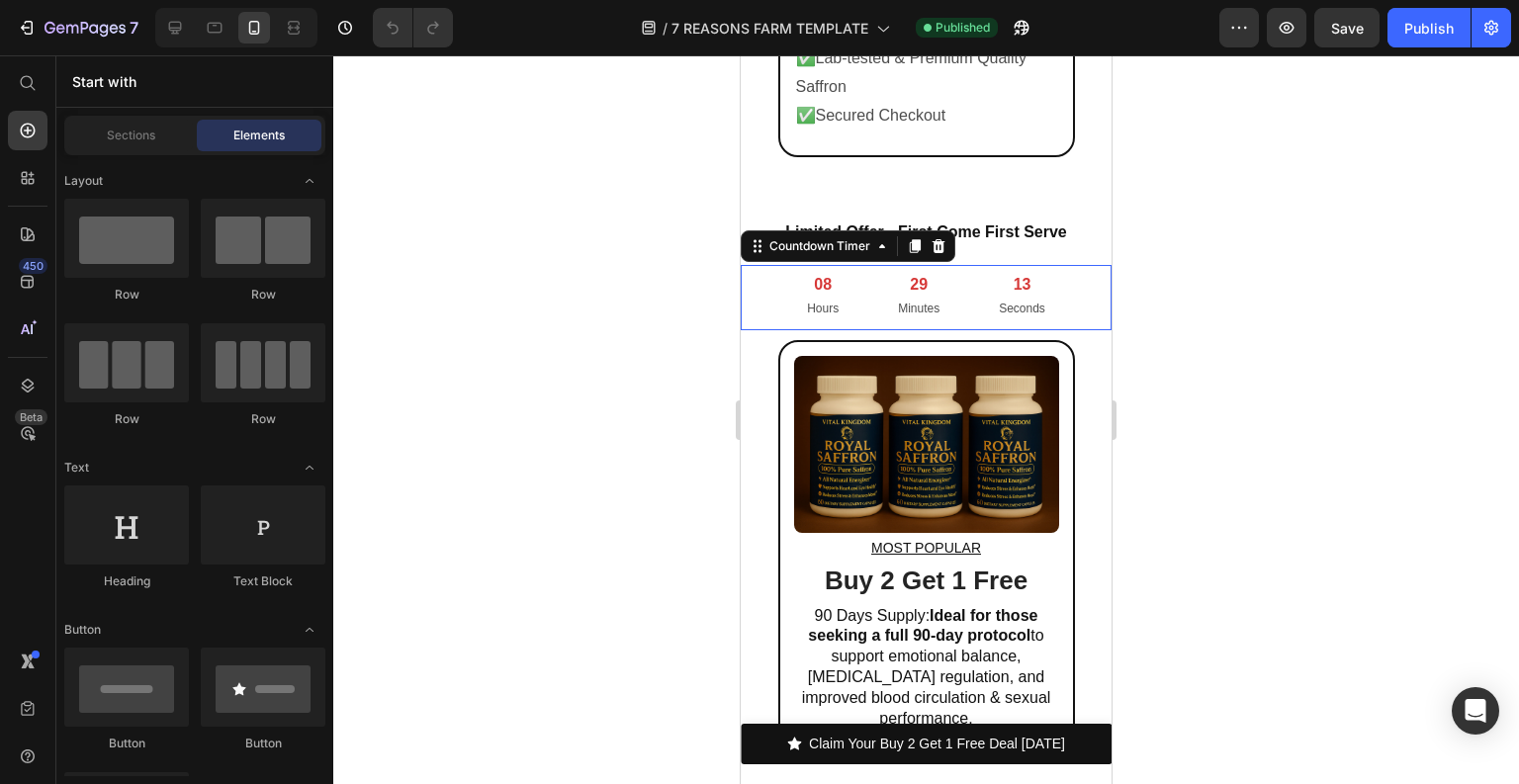 click on "29" at bounding box center (919, 285) 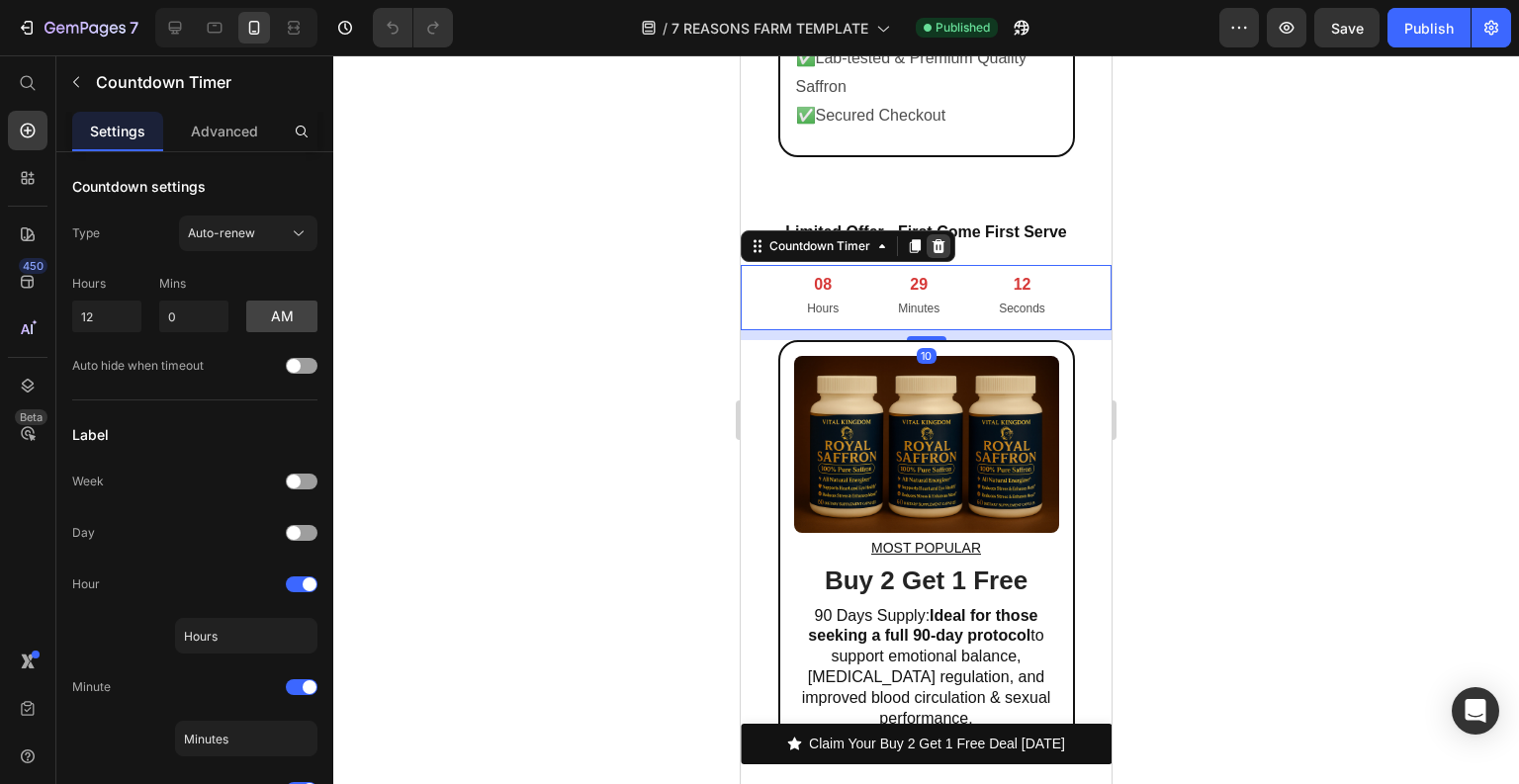 click 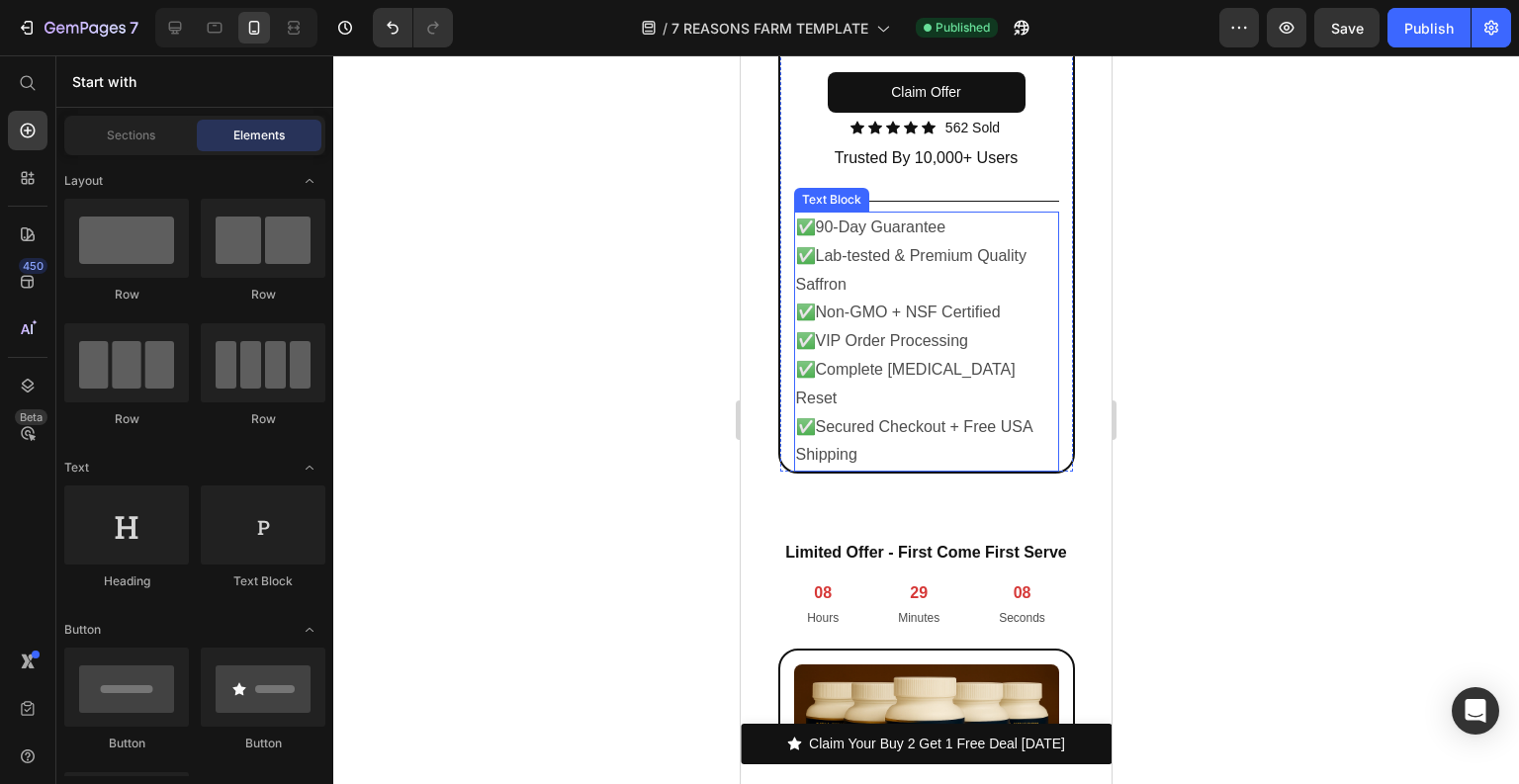 scroll, scrollTop: 12884, scrollLeft: 0, axis: vertical 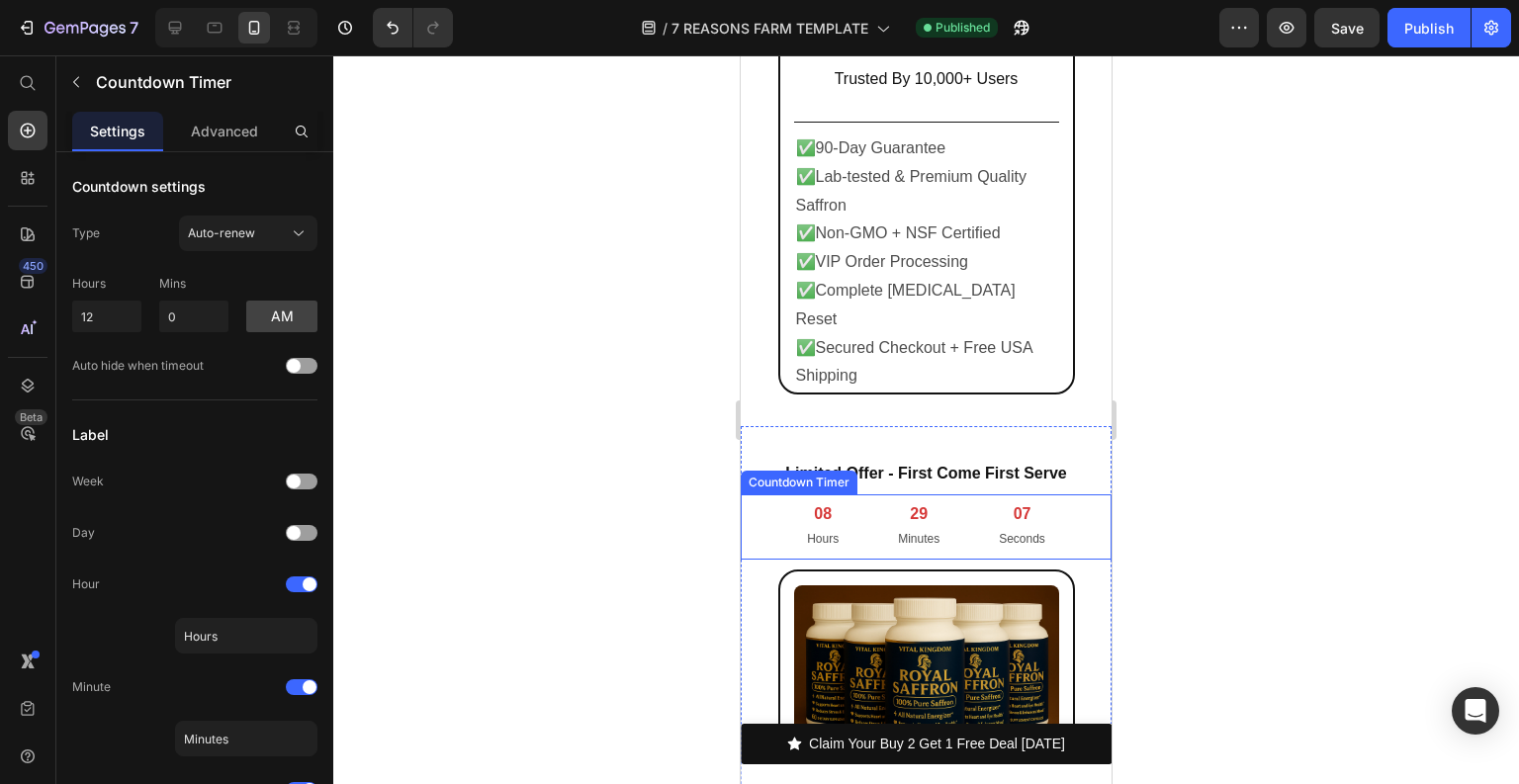 click on "29" at bounding box center (919, 514) 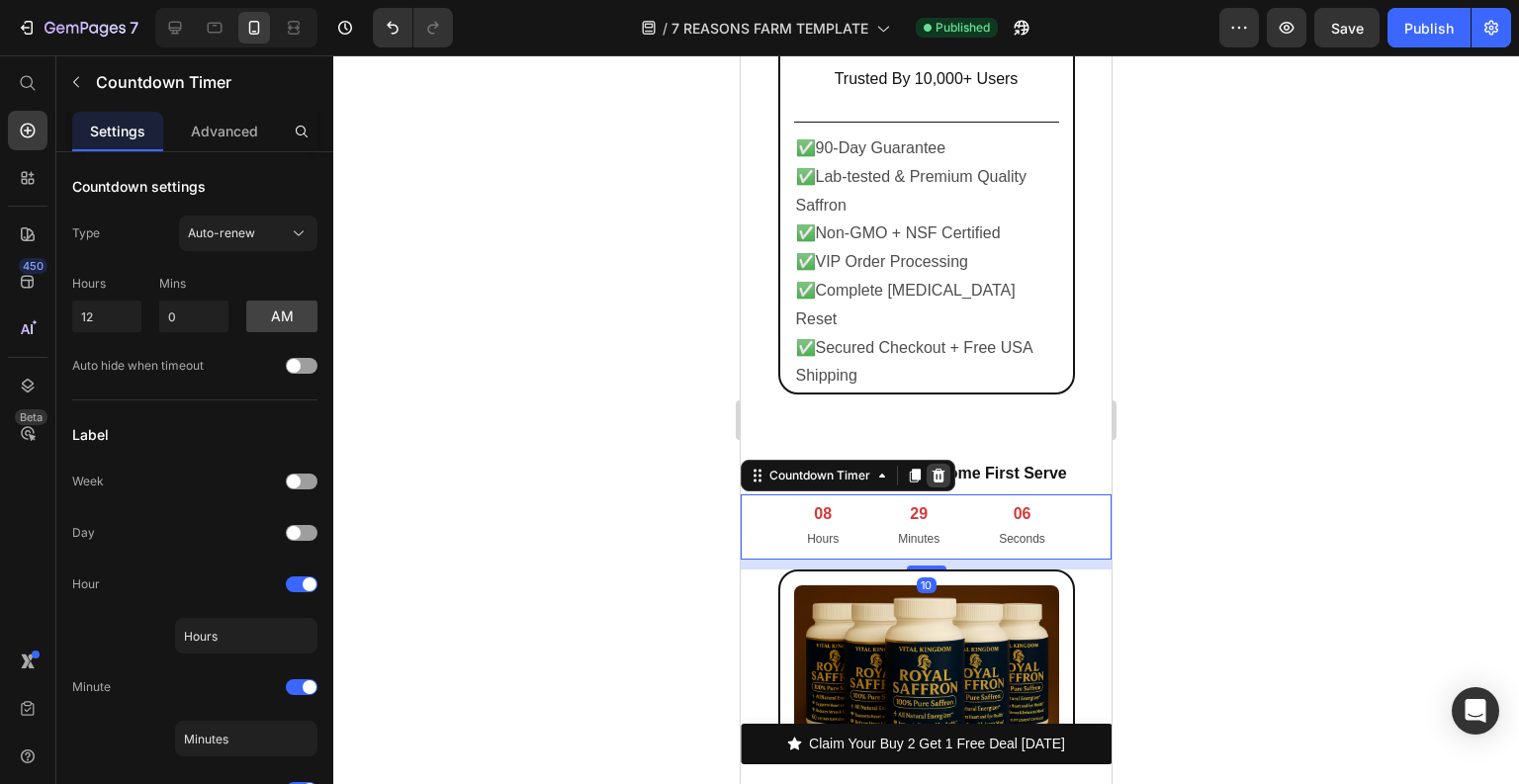 click at bounding box center (938, 476) 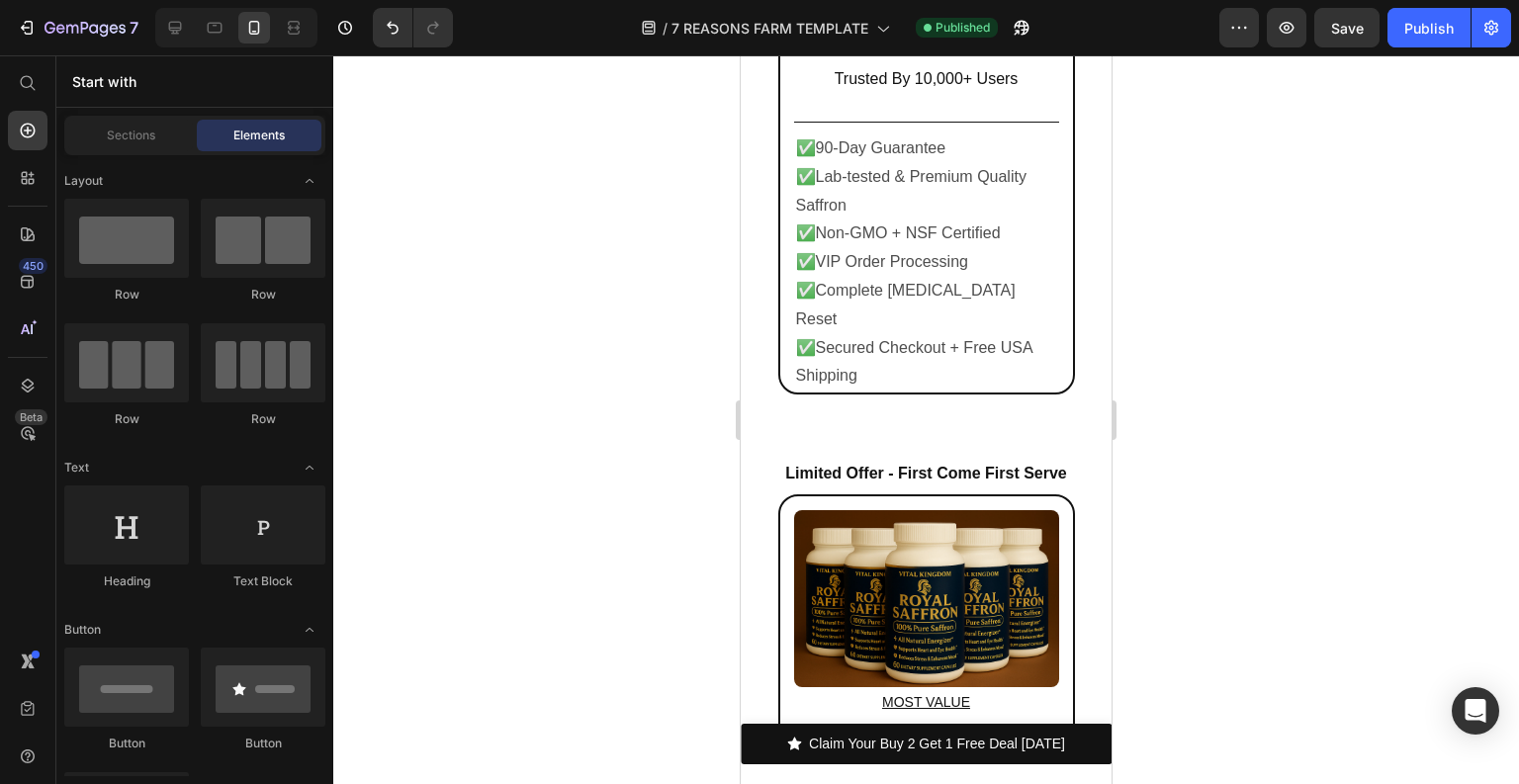 click on "7  Version history  /  7 REASONS FARM TEMPLATE Published Preview  Save   Publish" 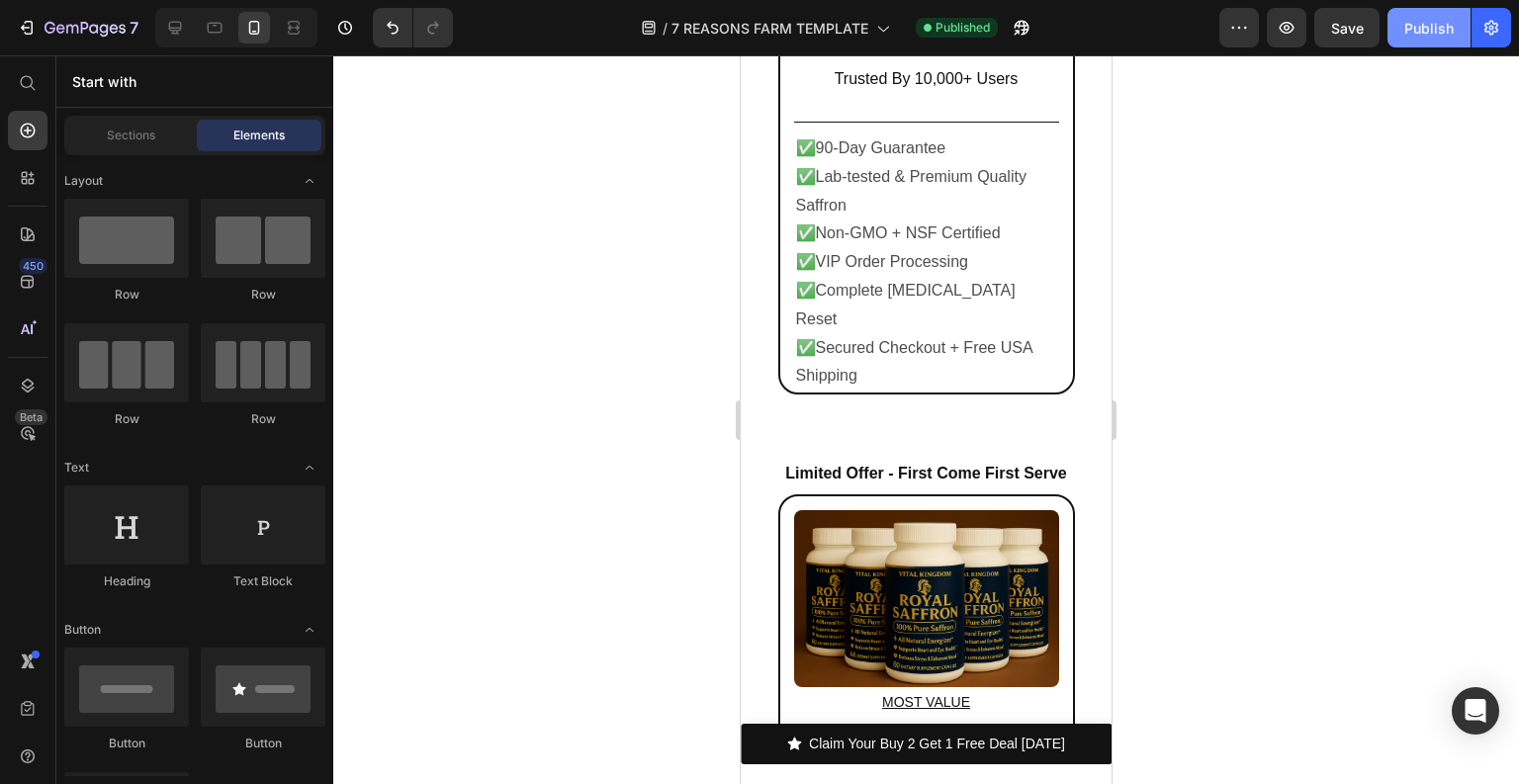 click on "Publish" 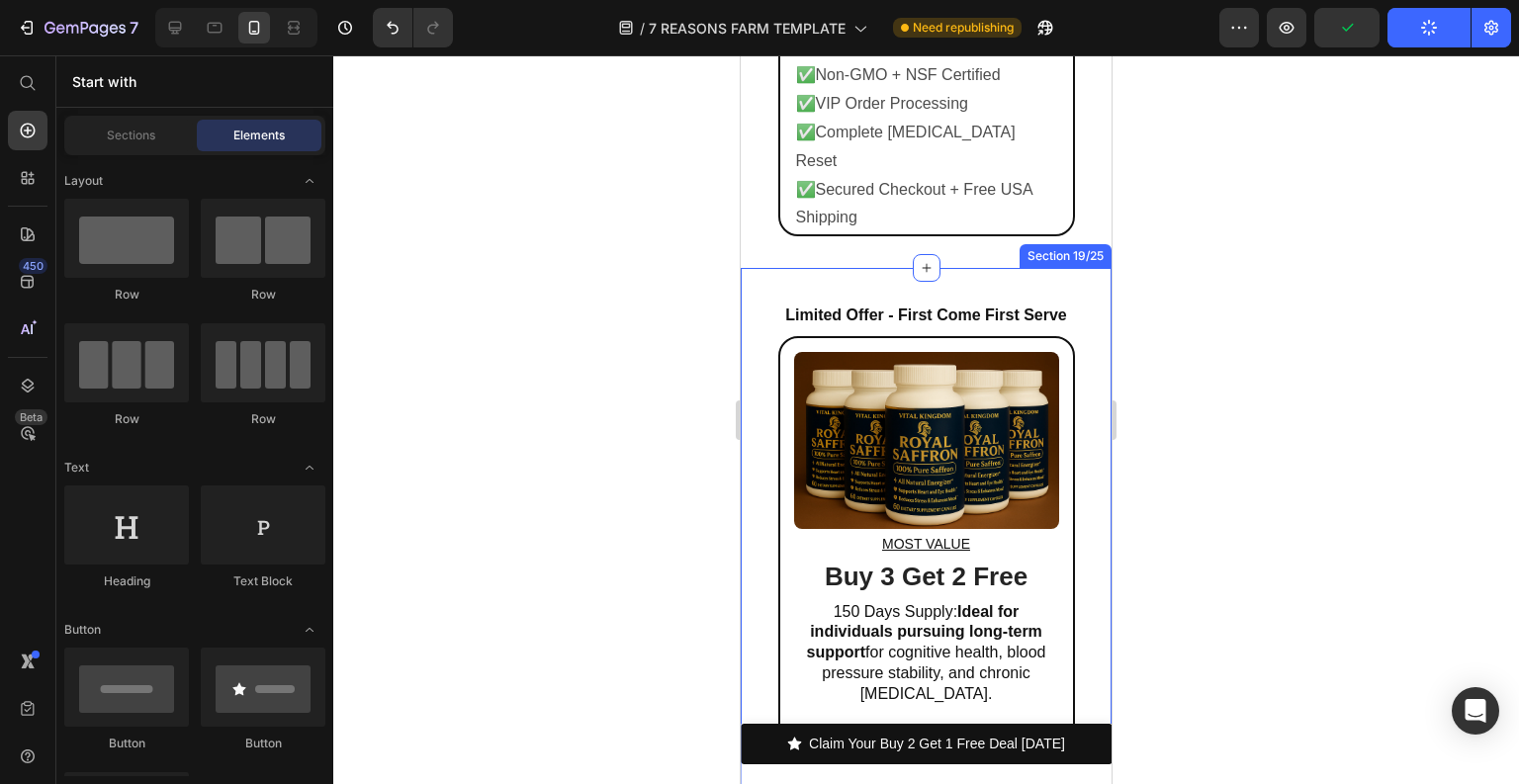 scroll, scrollTop: 13200, scrollLeft: 0, axis: vertical 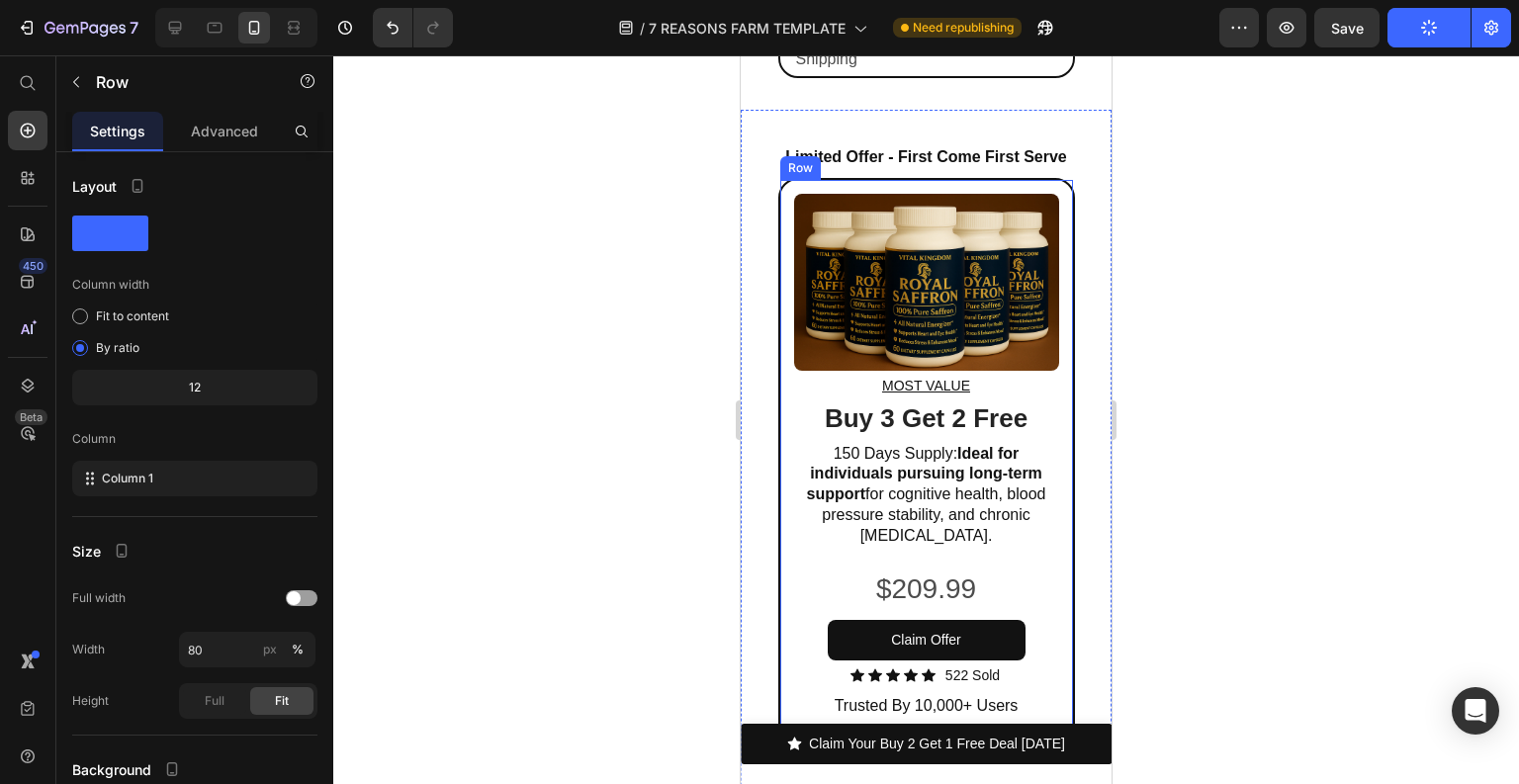 click on "Image Most VALUE Text Block Buy 3 Get 2 Free Heading 150 Days Supply:  Ideal for individuals pursuing long-term support  for cognitive health, blood pressure stability, and chronic [MEDICAL_DATA]. Text Block $209.99 Text Block Claim Offer Button Icon Icon Icon Icon Icon Icon List 522 Sold Text Block Row Trusted By 10,000+ Users Text Block                Title Line Row Product ✅90-Day Guarantee ✅Lab-tested & Premium Quality Saffron ✅Non-GMO + NSF Certified ✅VIP Order Processing ✅Complete [MEDICAL_DATA] Reset + Improve ✅Secured Checkout + Free USA Shipping Text Block Row" at bounding box center (927, 599) 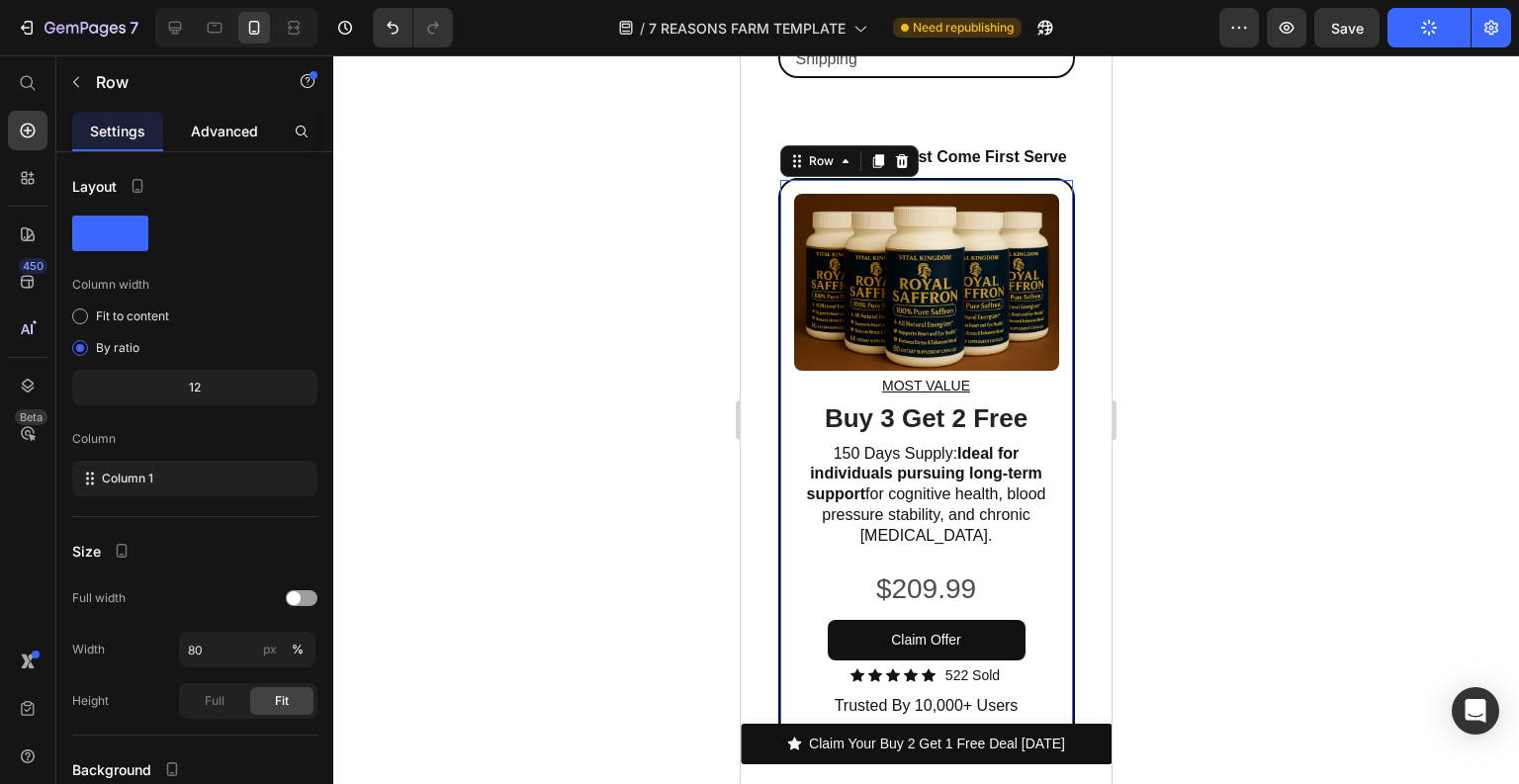 click on "Advanced" 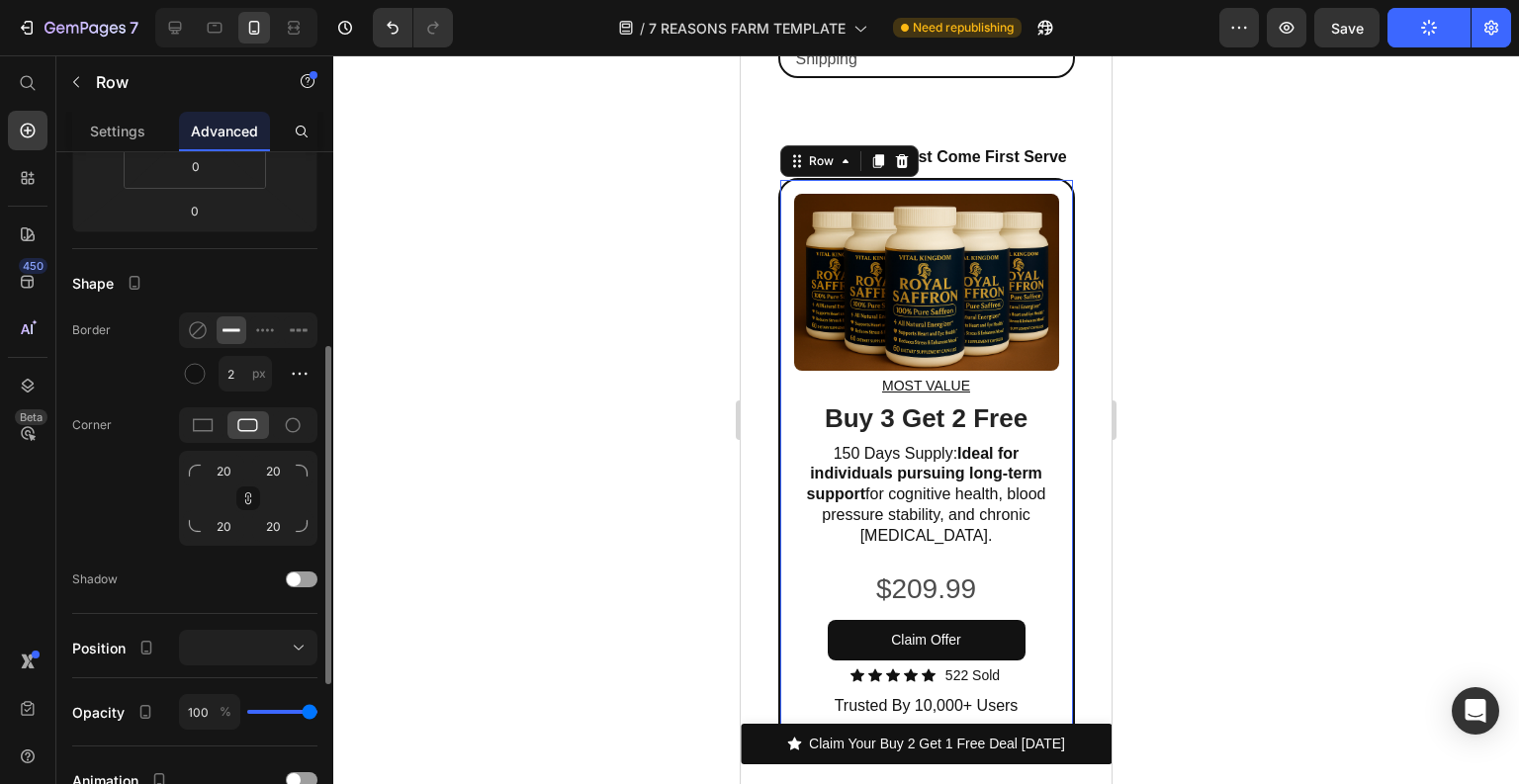 scroll, scrollTop: 79, scrollLeft: 0, axis: vertical 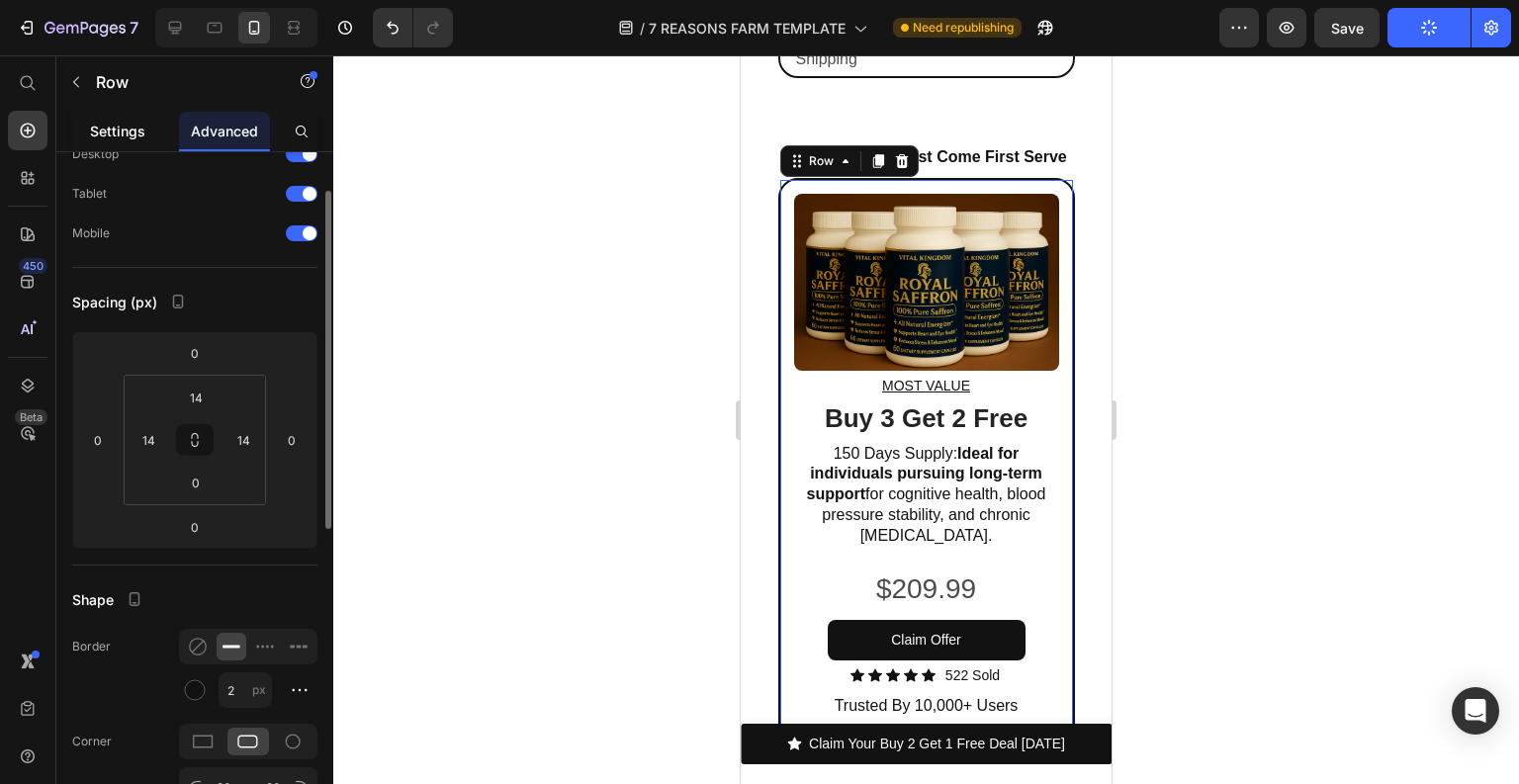 click on "Settings" at bounding box center (118, 131) 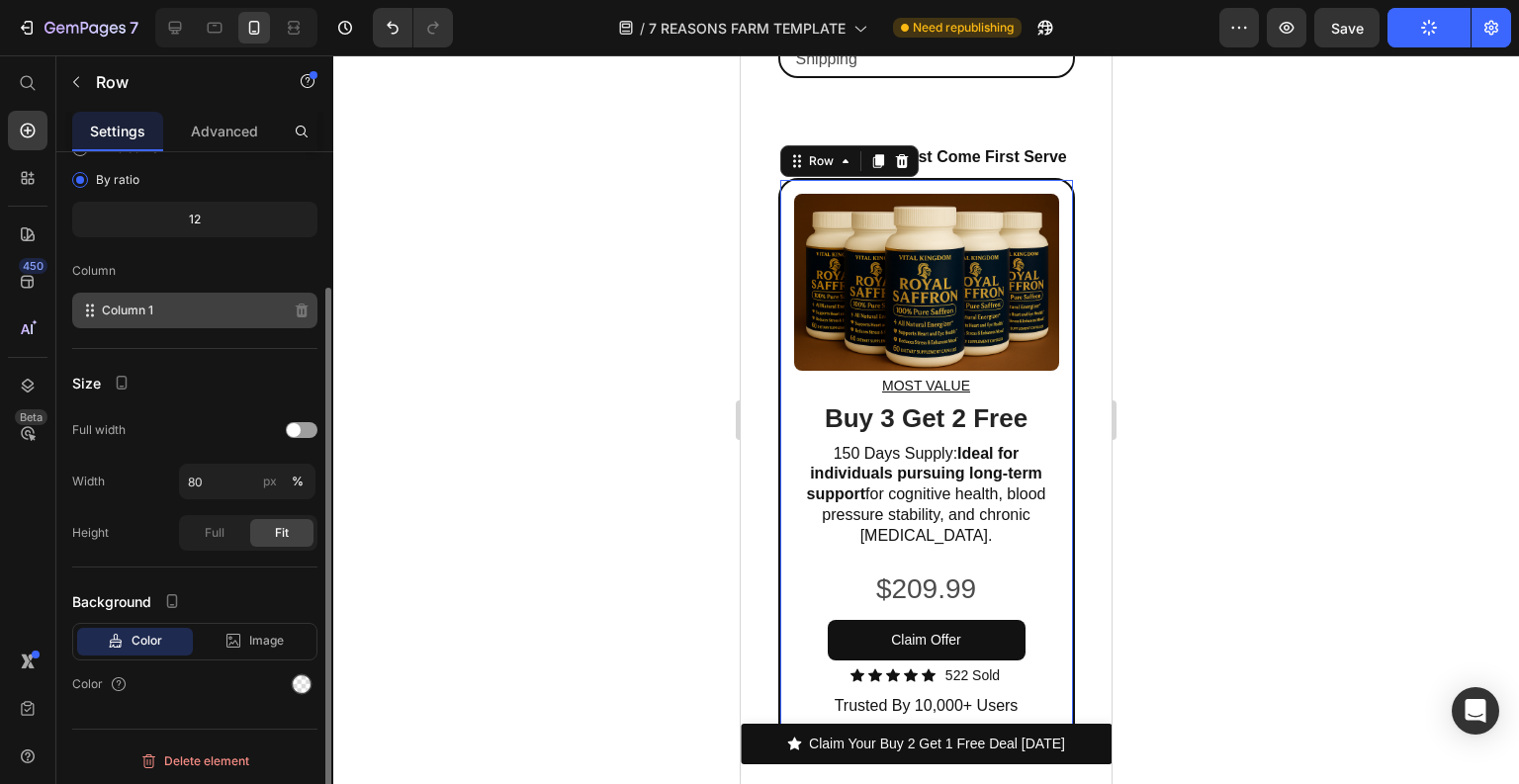 scroll, scrollTop: 0, scrollLeft: 0, axis: both 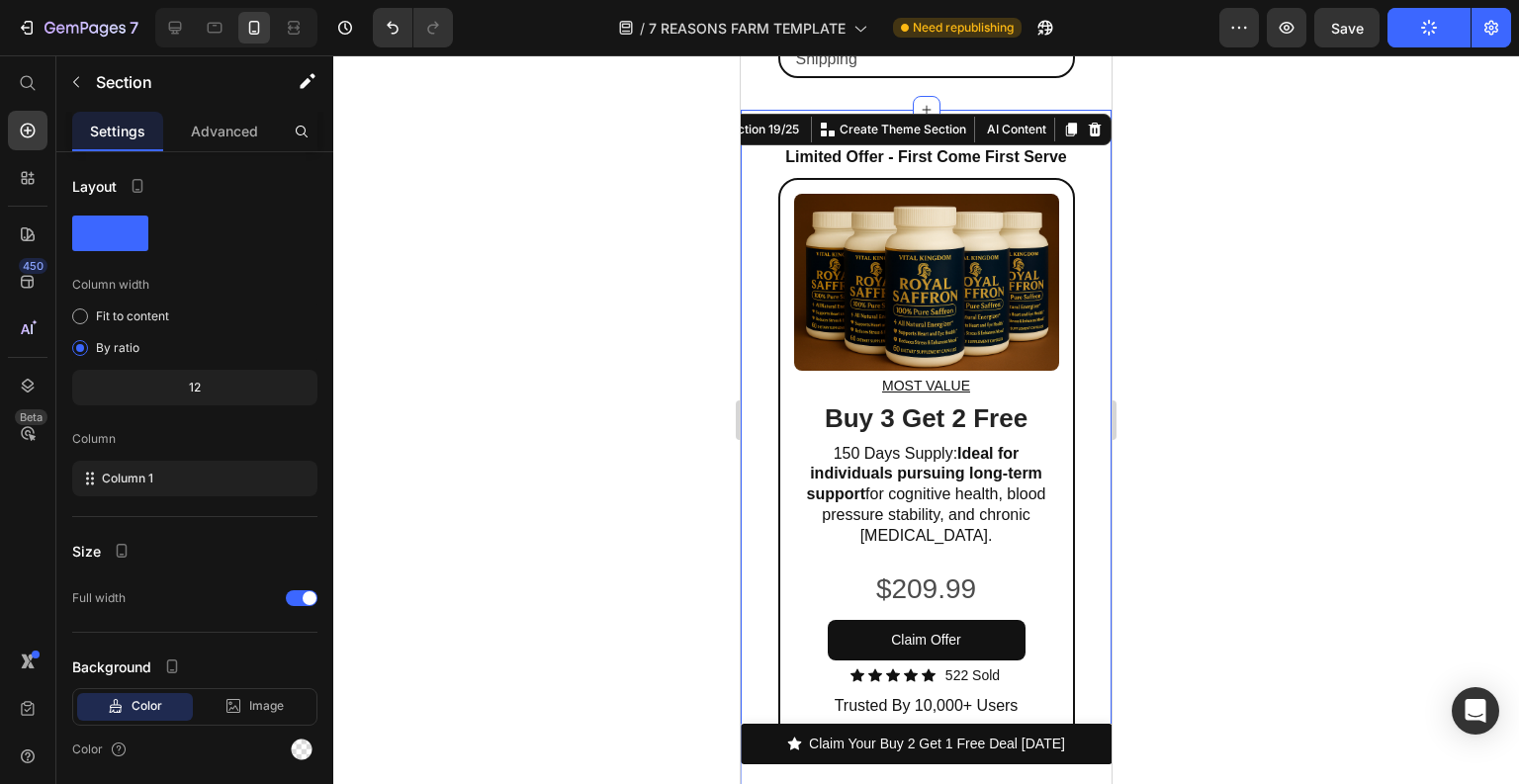 click on "Limited Offer - First Come First Serve Text Block Image Most VALUE Text Block Buy 3 Get 2 Free Heading 150 Days Supply:  Ideal for individuals pursuing long-term support  for cognitive health, blood pressure stability, and chronic [MEDICAL_DATA]. Text Block $209.99 Text Block Claim Offer Button Icon Icon Icon Icon Icon Icon List 522 Sold Text Block Row Trusted By 10,000+ Users Text Block                Title Line Row Product ✅90-Day Guarantee ✅Lab-tested & Premium Quality Saffron ✅Non-GMO + NSF Certified ✅VIP Order Processing ✅Complete [MEDICAL_DATA] Reset + Improve ✅Secured Checkout + Free USA Shipping Text Block Row" at bounding box center [926, 581] 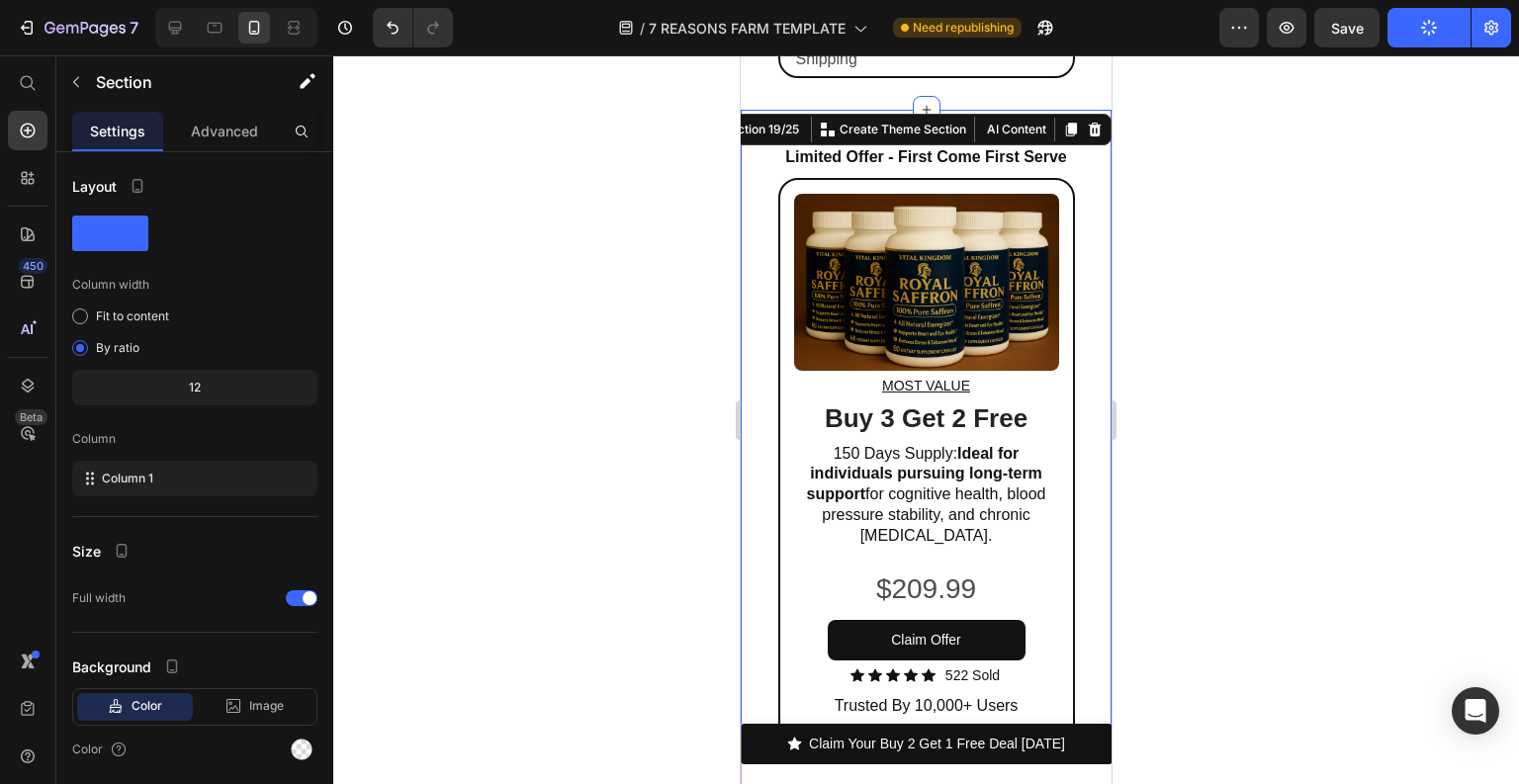 click on "Limited Offer - First Come First Serve Text Block Image Most VALUE Text Block Buy 3 Get 2 Free Heading 150 Days Supply:  Ideal for individuals pursuing long-term support  for cognitive health, blood pressure stability, and chronic [MEDICAL_DATA]. Text Block $209.99 Text Block Claim Offer Button Icon Icon Icon Icon Icon Icon List 522 Sold Text Block Row Trusted By 10,000+ Users Text Block                Title Line Row Product ✅90-Day Guarantee ✅Lab-tested & Premium Quality Saffron ✅Non-GMO + NSF Certified ✅VIP Order Processing ✅Complete [MEDICAL_DATA] Reset + Improve ✅Secured Checkout + Free USA Shipping Text Block Row" at bounding box center [926, 581] 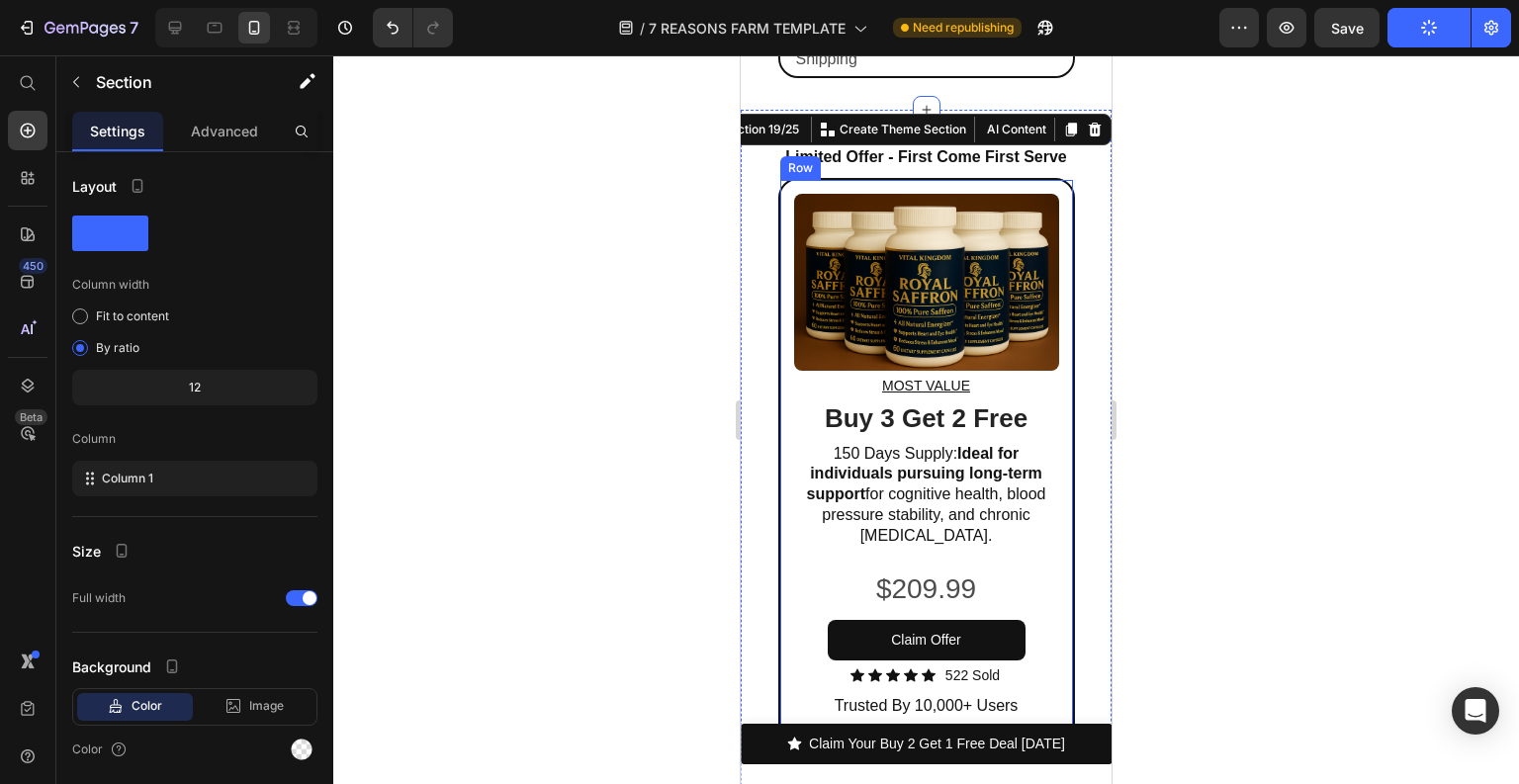 click on "Image Most VALUE Text Block Buy 3 Get 2 Free Heading 150 Days Supply:  Ideal for individuals pursuing long-term support  for cognitive health, blood pressure stability, and chronic [MEDICAL_DATA]. Text Block $209.99 Text Block Claim Offer Button Icon Icon Icon Icon Icon Icon List 522 Sold Text Block Row Trusted By 10,000+ Users Text Block                Title Line Row Product ✅90-Day Guarantee ✅Lab-tested & Premium Quality Saffron ✅Non-GMO + NSF Certified ✅VIP Order Processing ✅Complete [MEDICAL_DATA] Reset + Improve ✅Secured Checkout + Free USA Shipping Text Block Row" at bounding box center (927, 599) 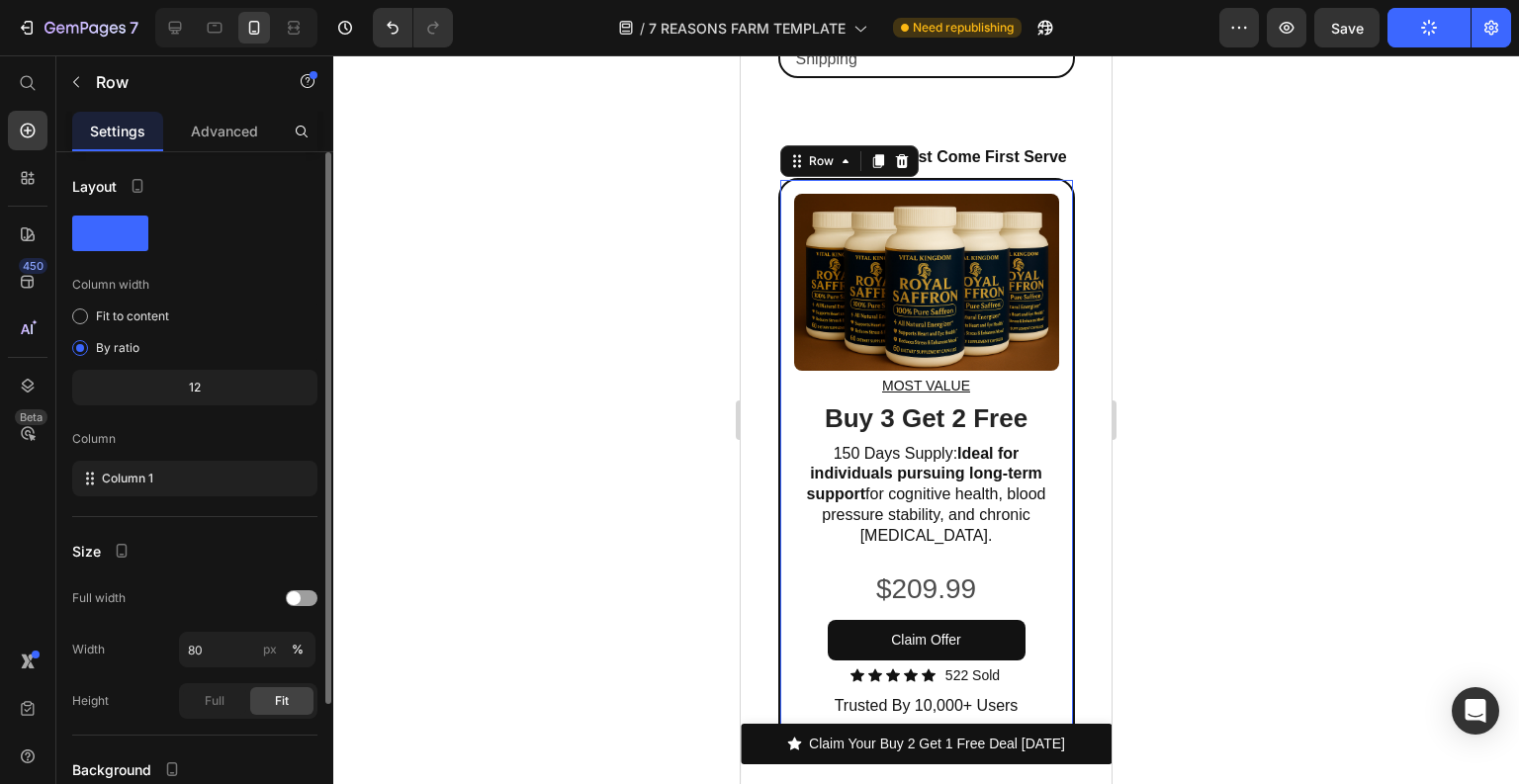scroll, scrollTop: 158, scrollLeft: 0, axis: vertical 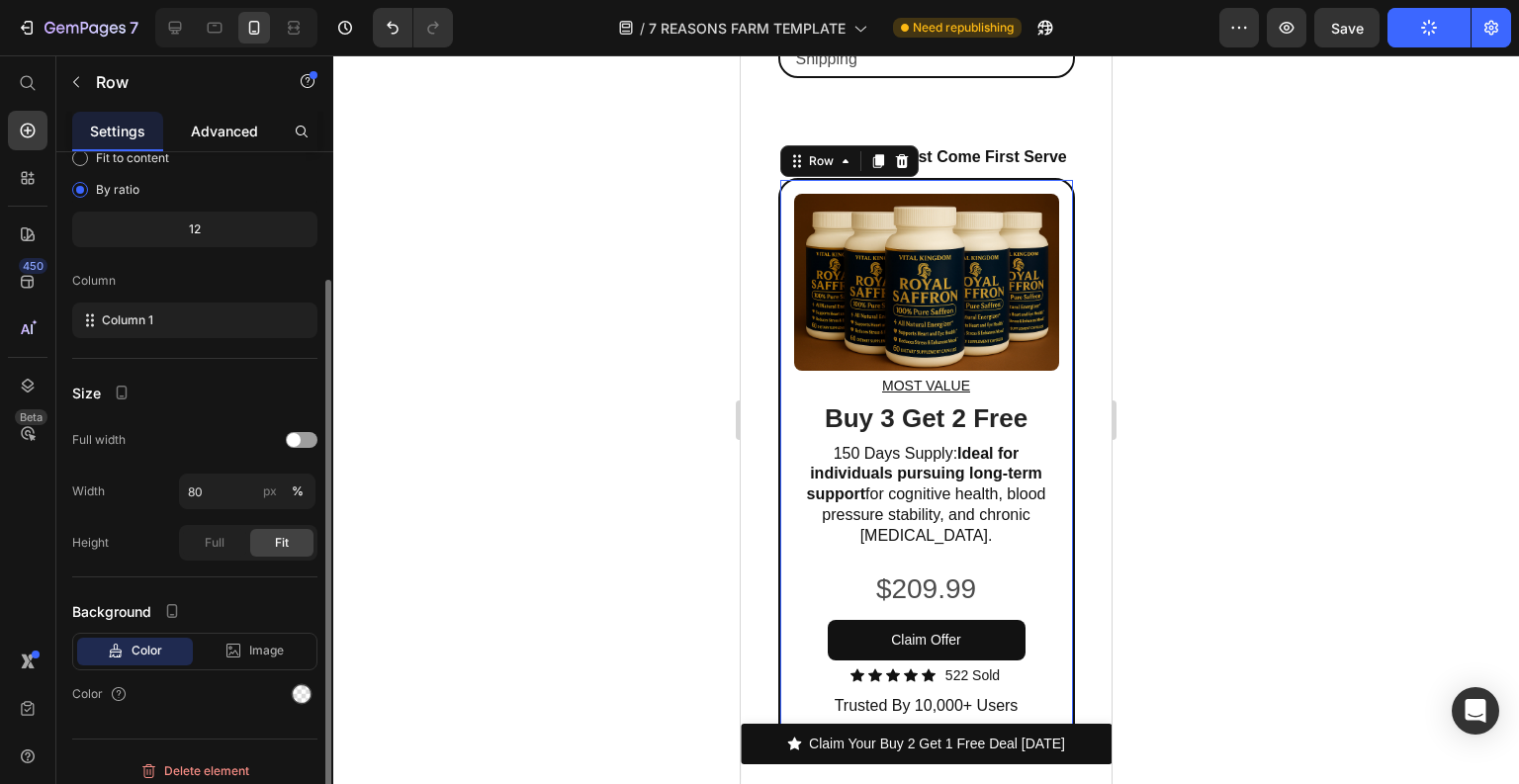 click on "Advanced" at bounding box center (224, 131) 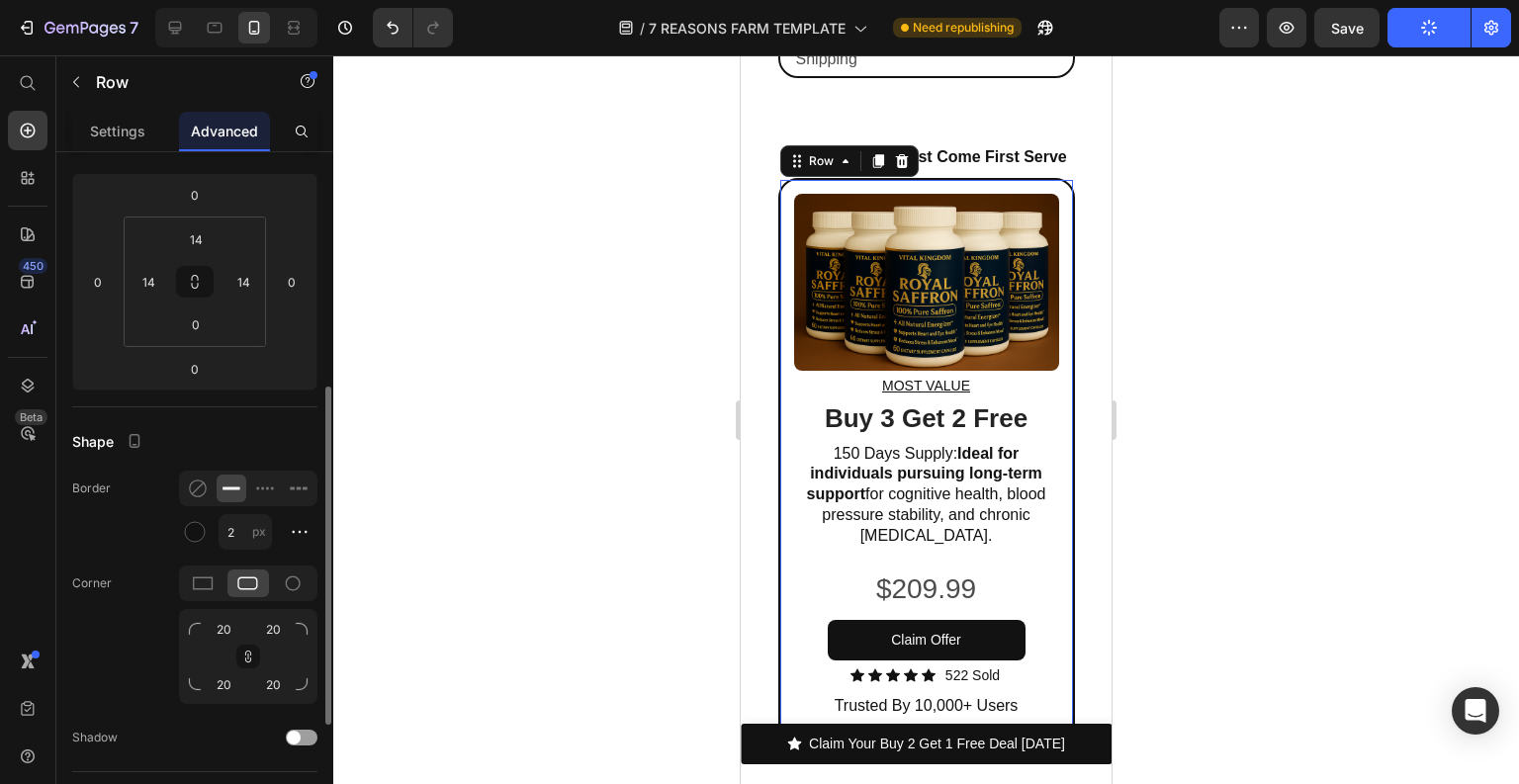 scroll, scrollTop: 316, scrollLeft: 0, axis: vertical 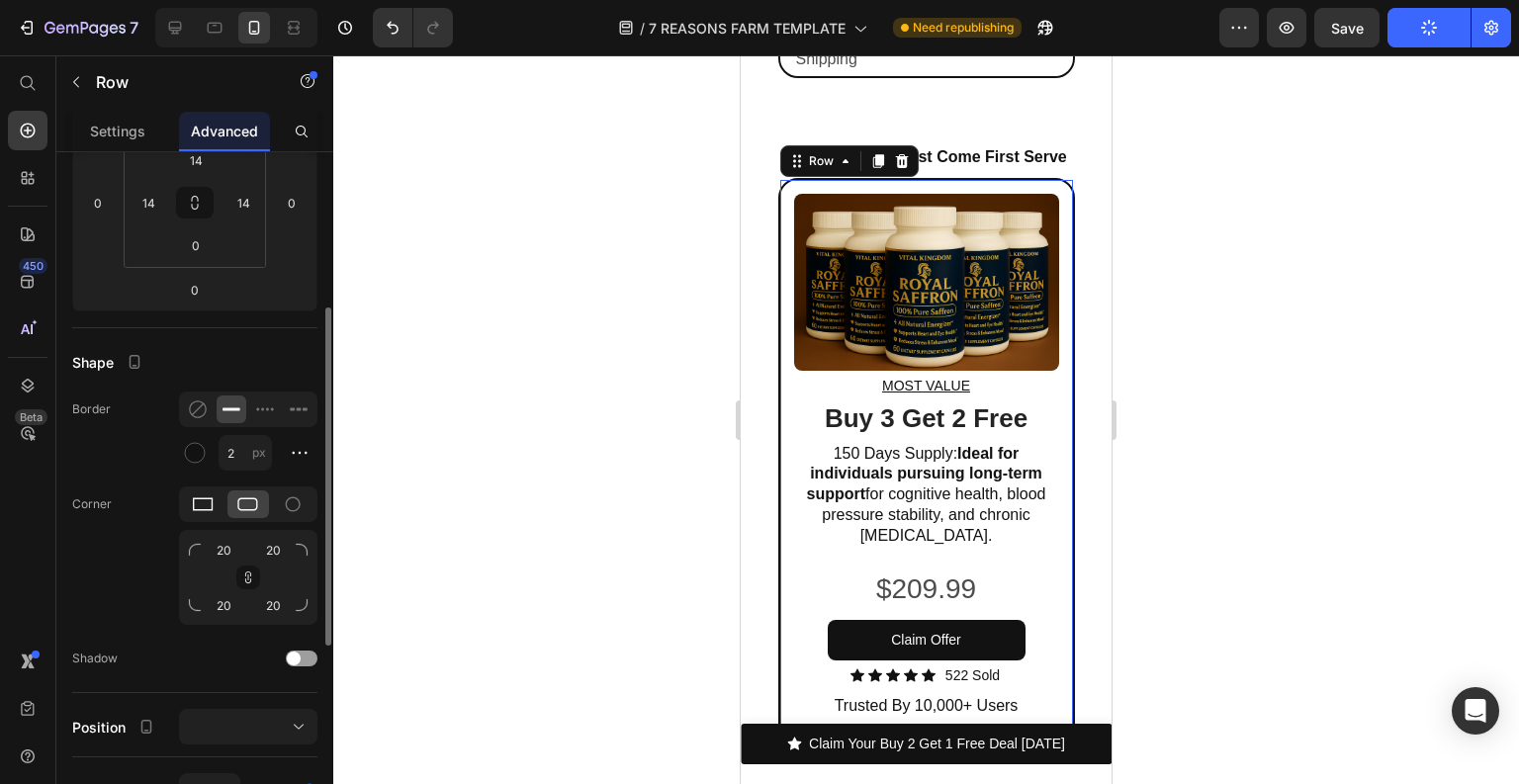 click 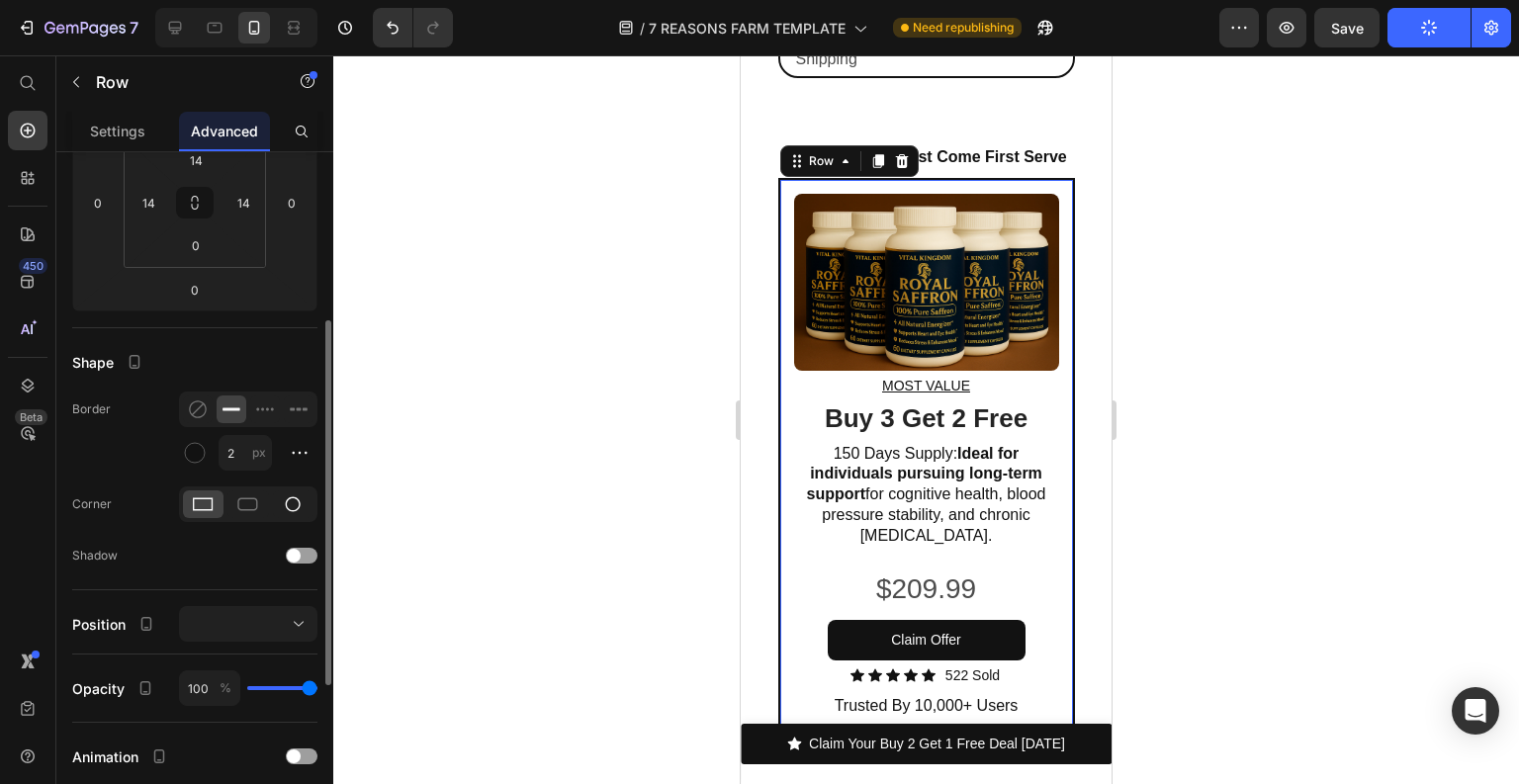 click 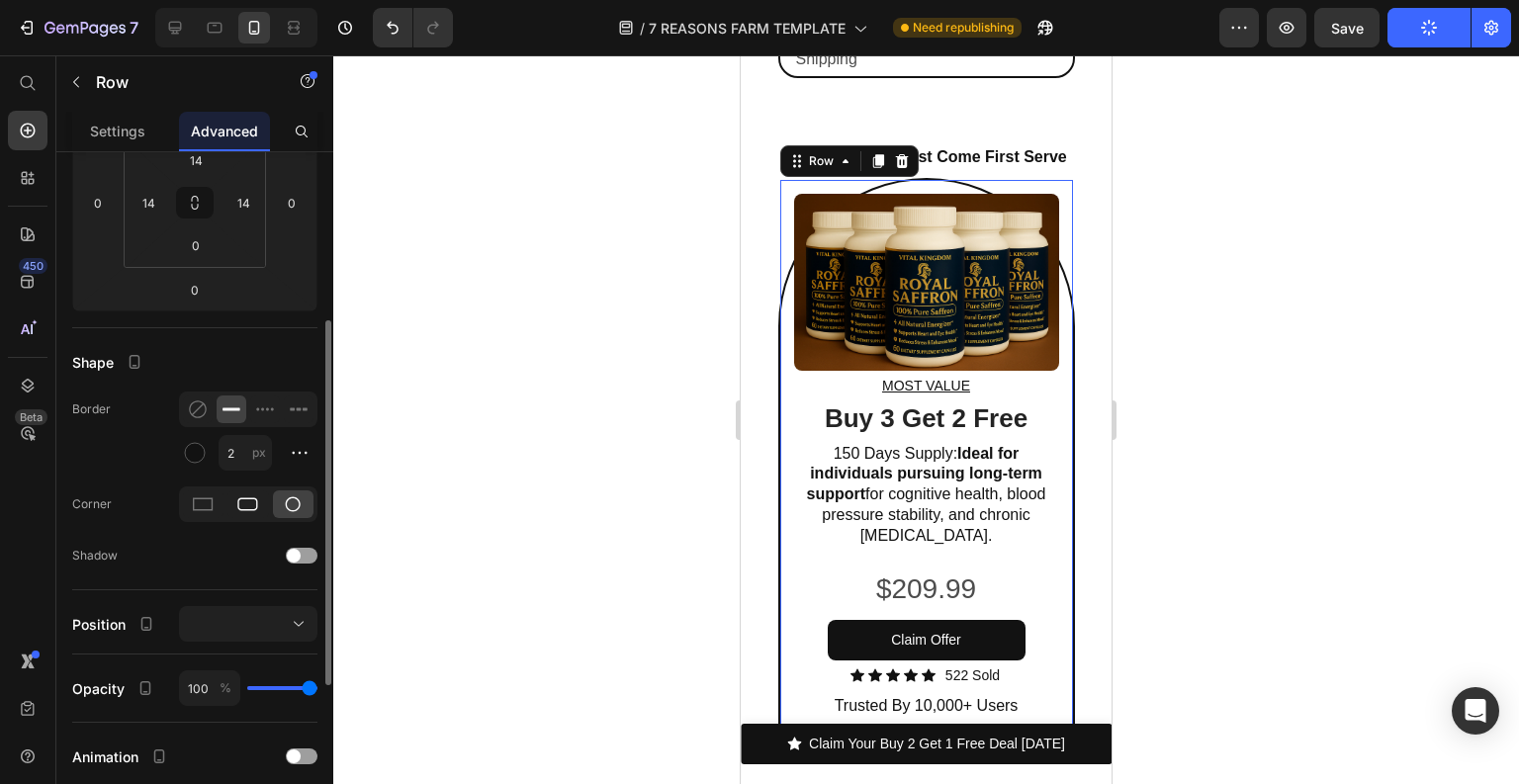 click 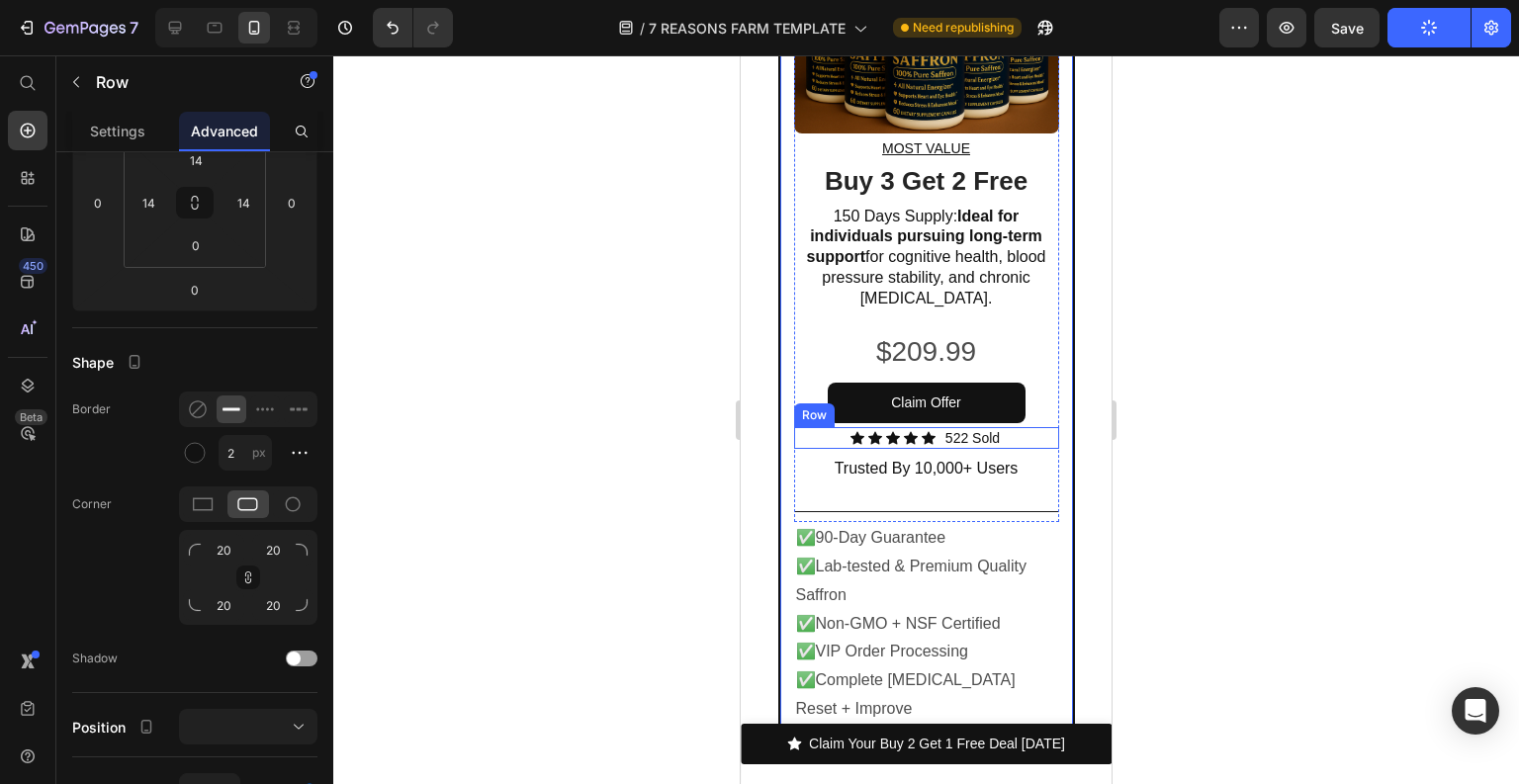 scroll, scrollTop: 13517, scrollLeft: 0, axis: vertical 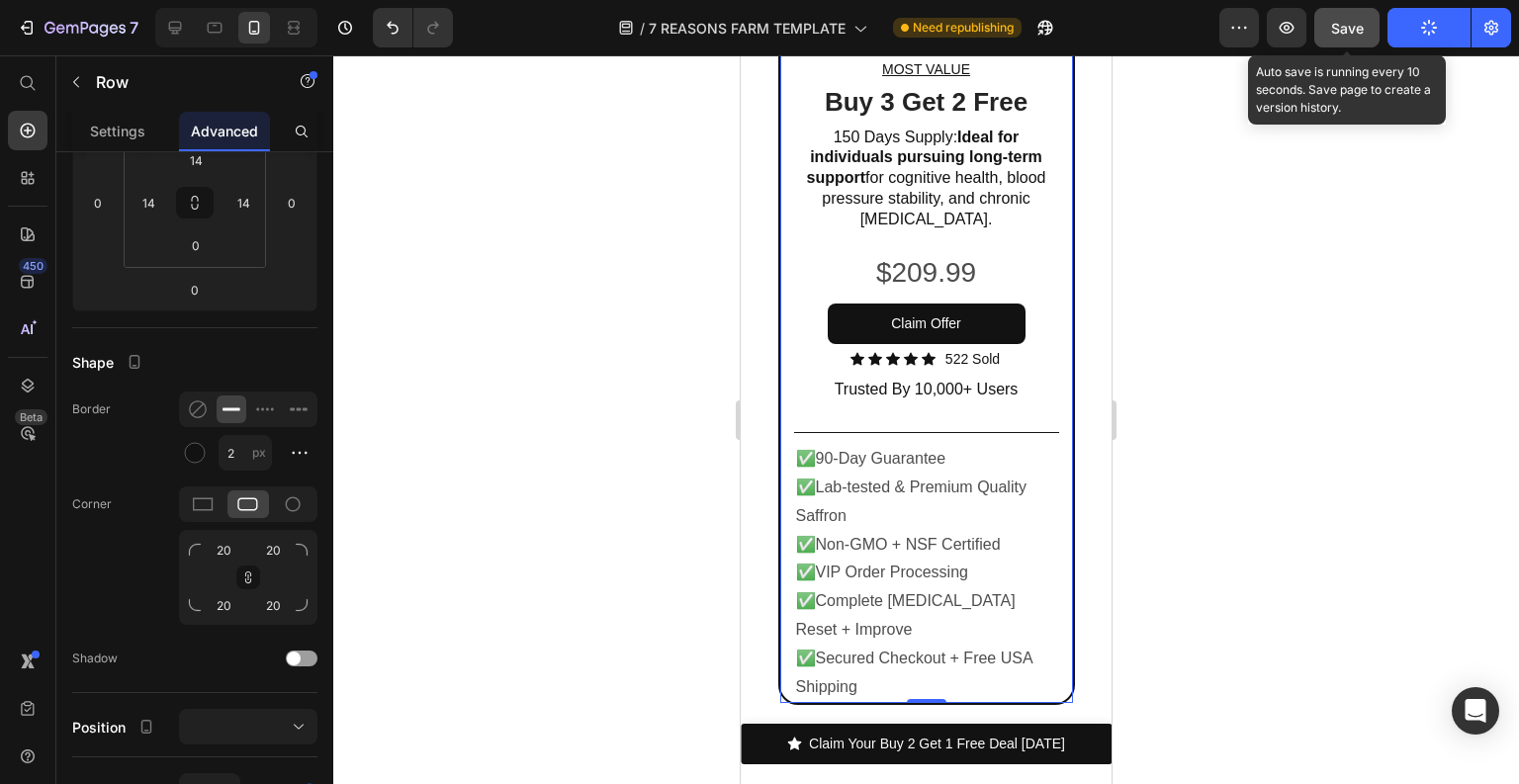 click on "Save" 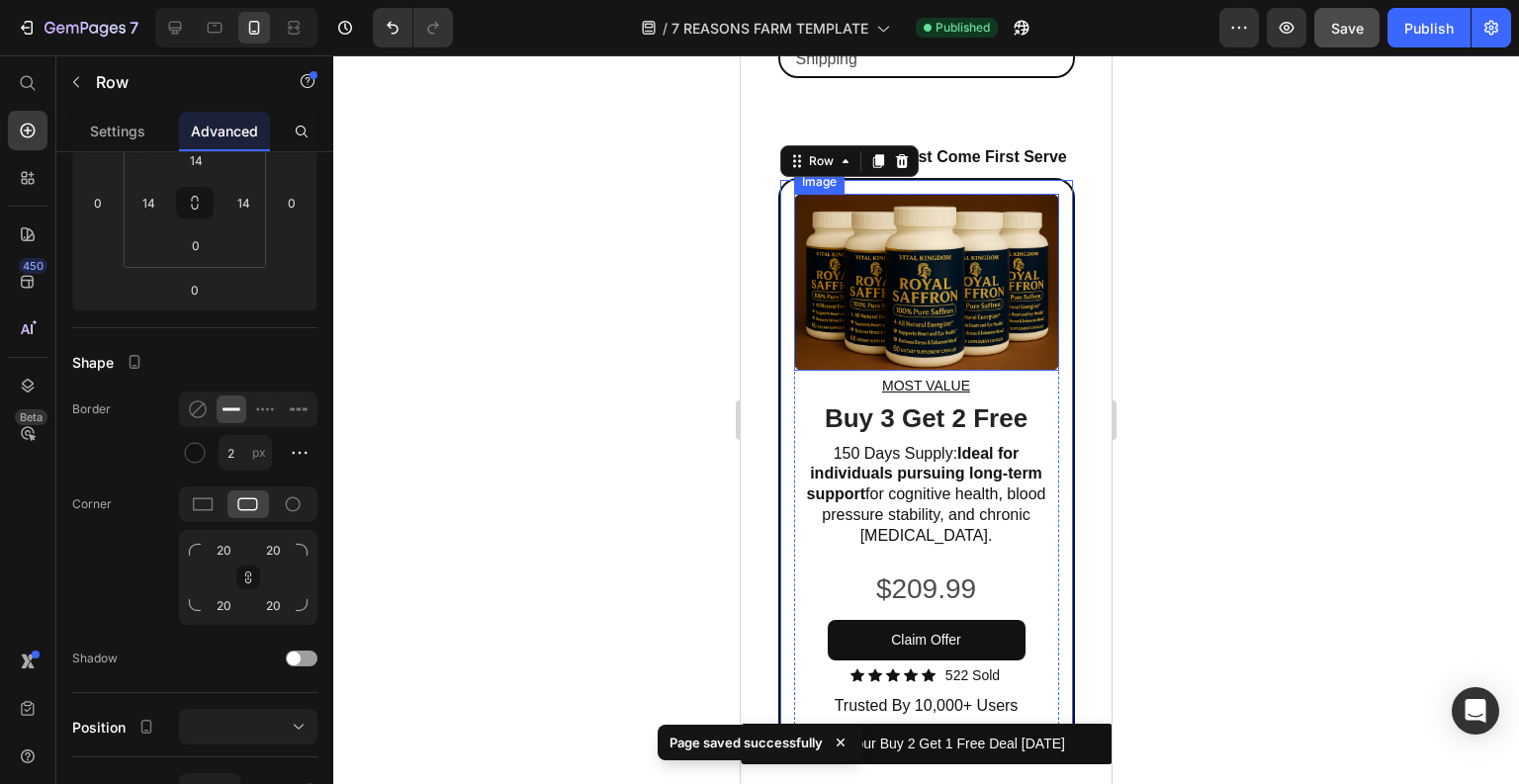 scroll, scrollTop: 13042, scrollLeft: 0, axis: vertical 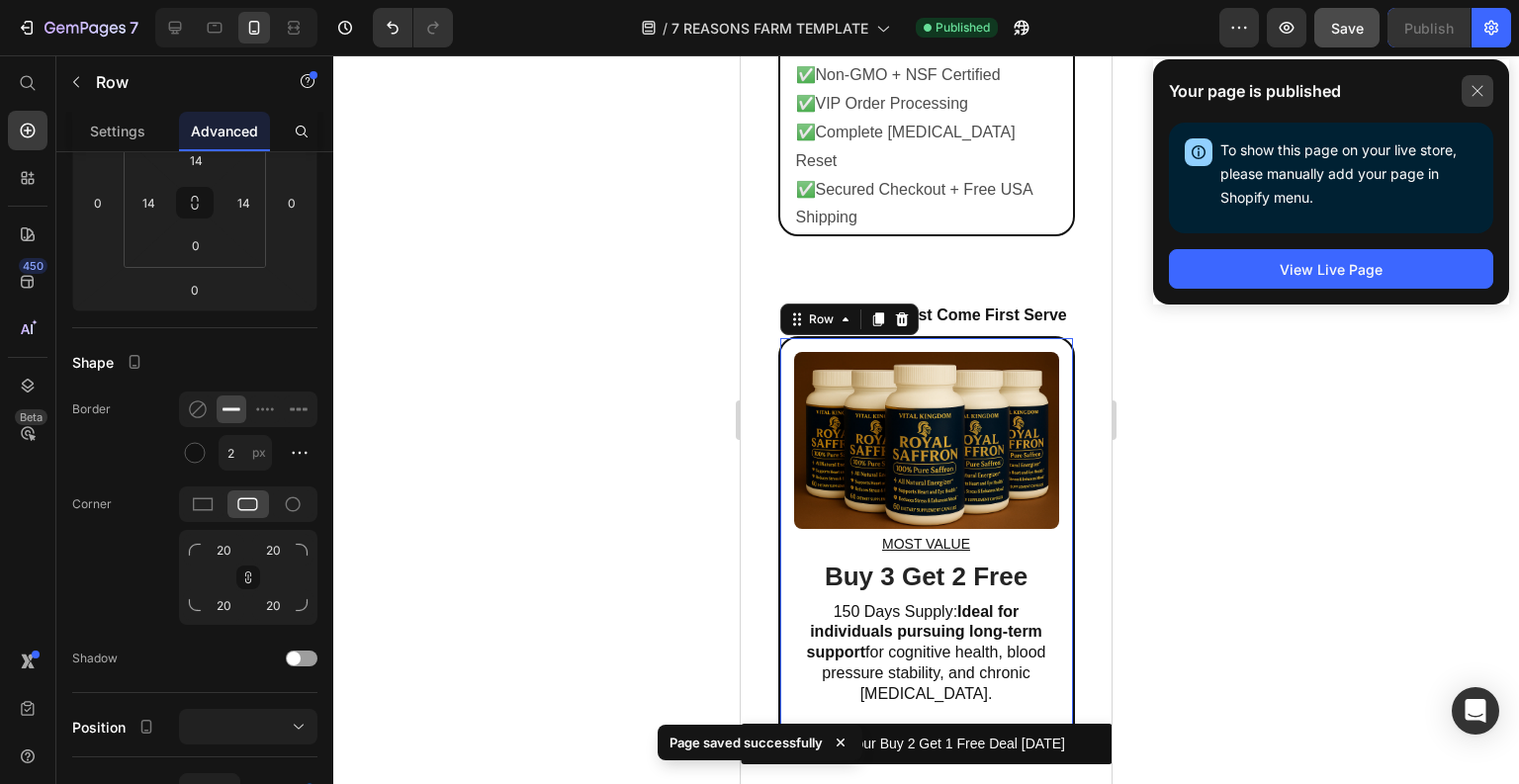 click 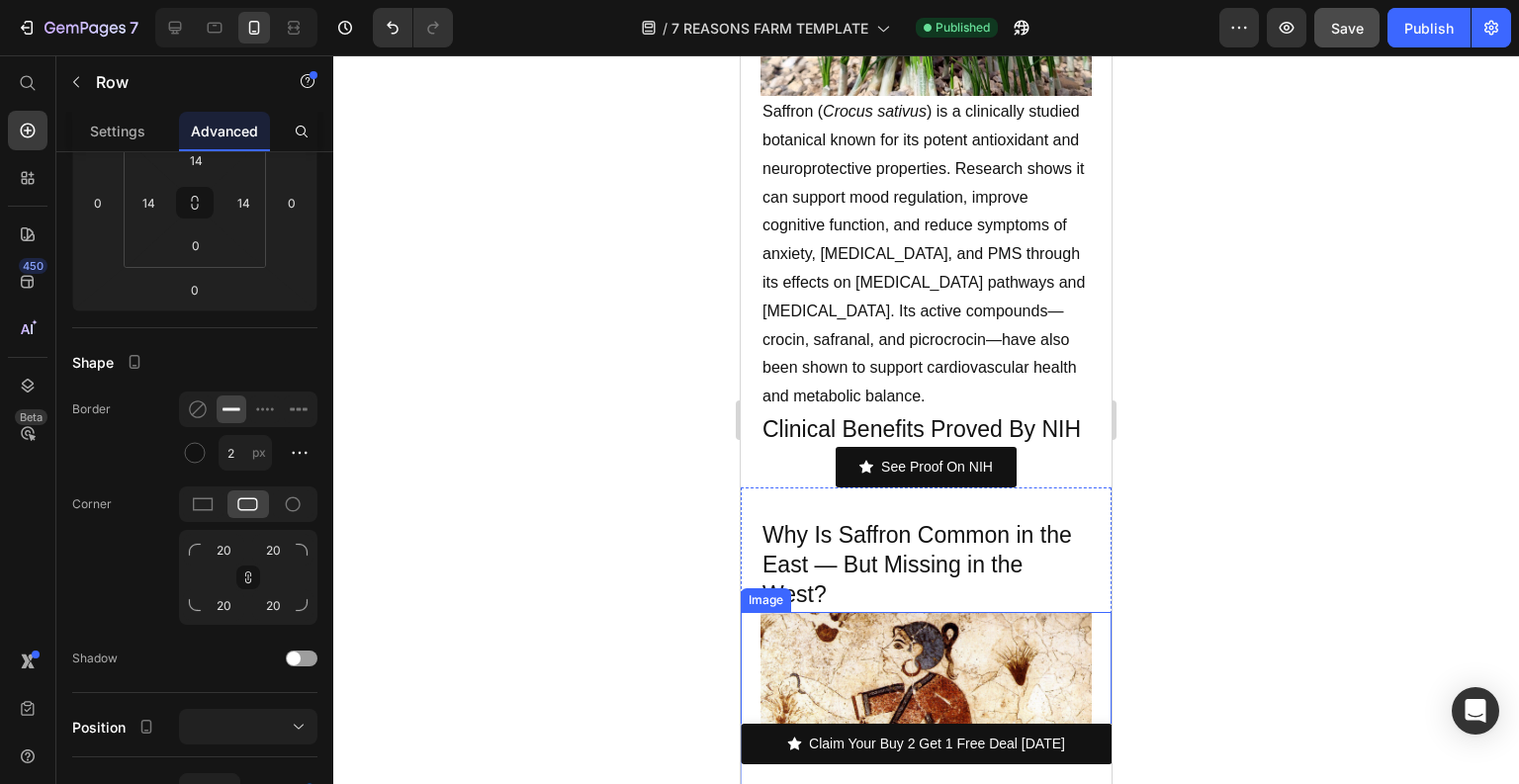 scroll, scrollTop: 4738, scrollLeft: 0, axis: vertical 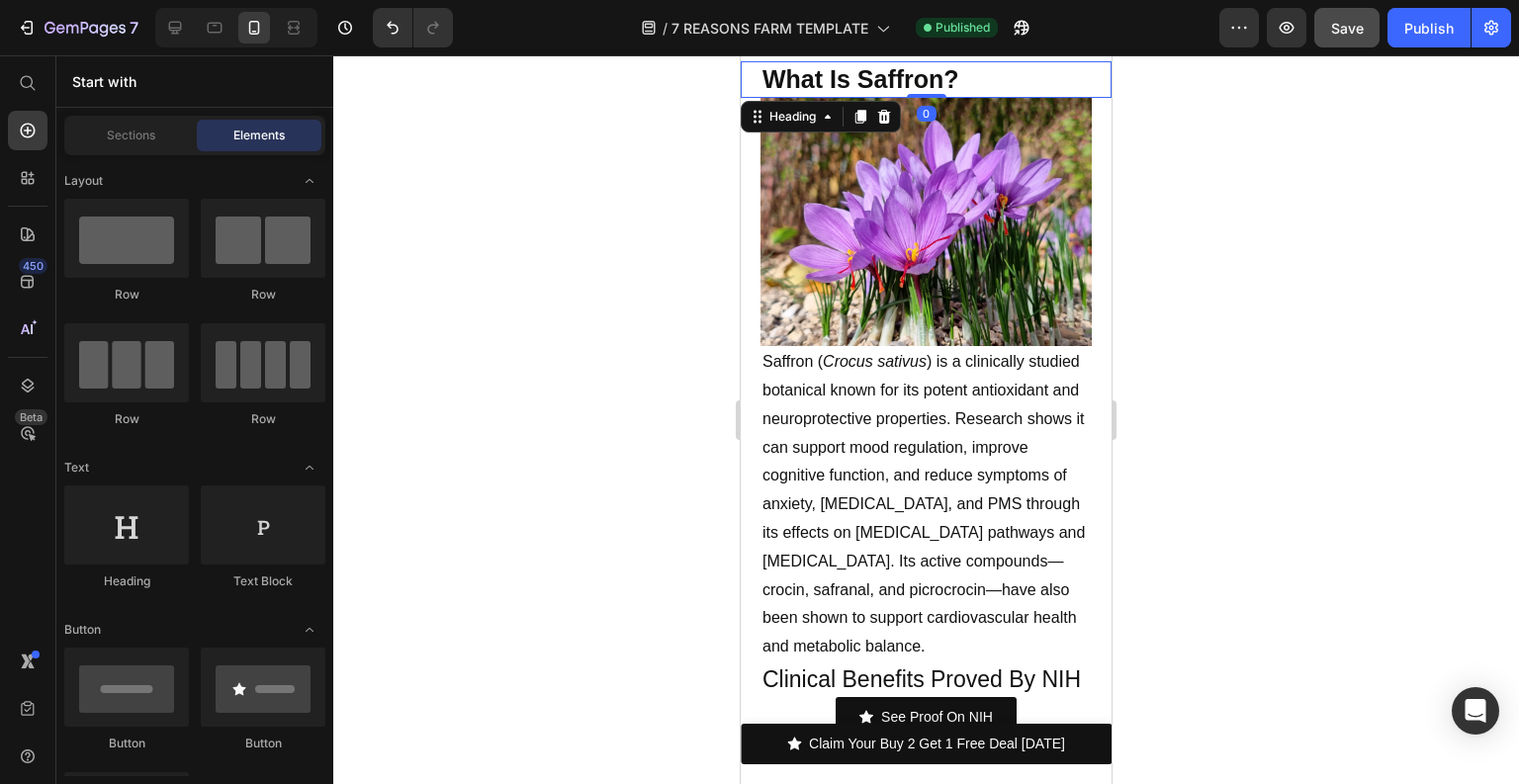 click on "What Is Saffron?" at bounding box center [926, 79] 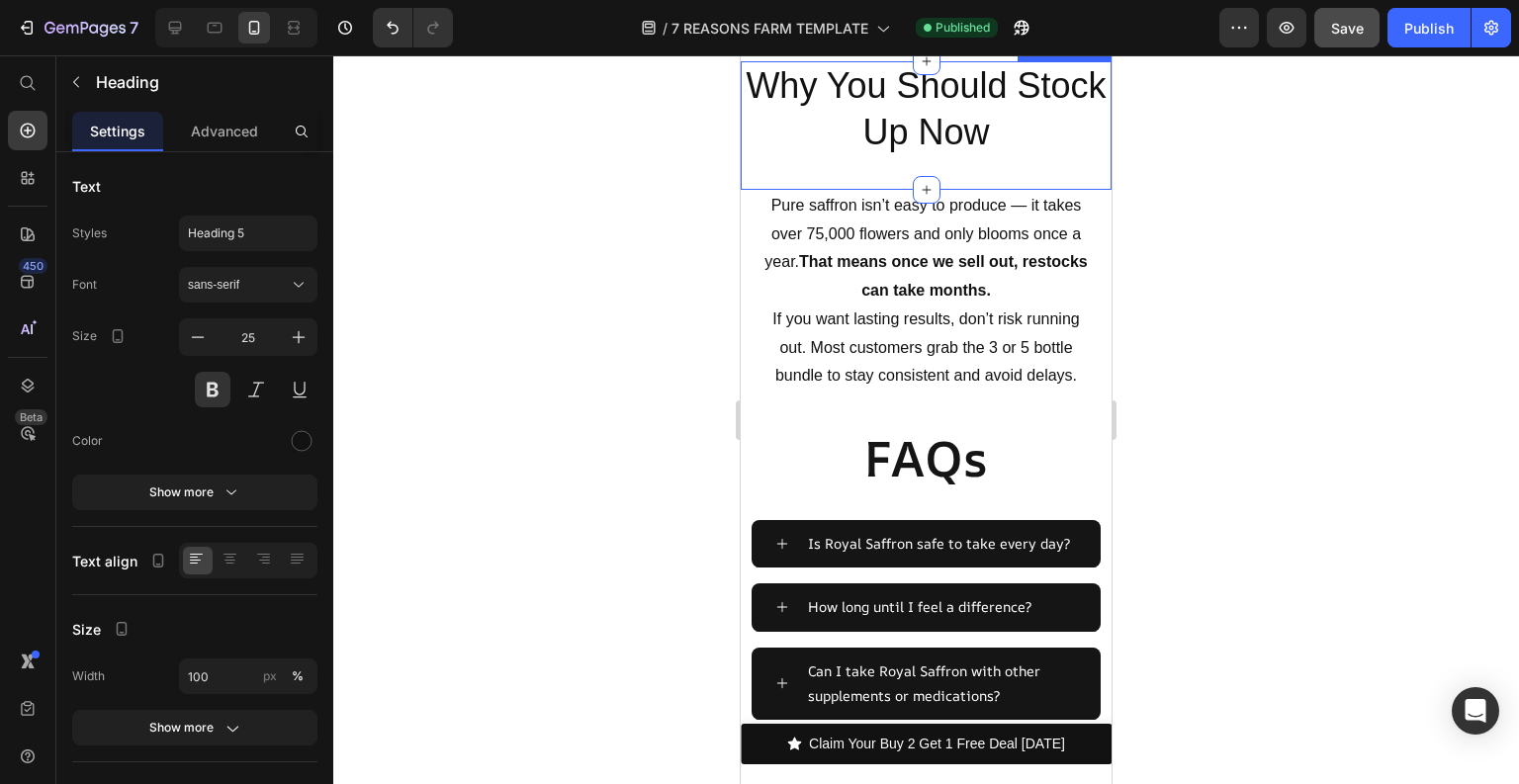 scroll, scrollTop: 14216, scrollLeft: 0, axis: vertical 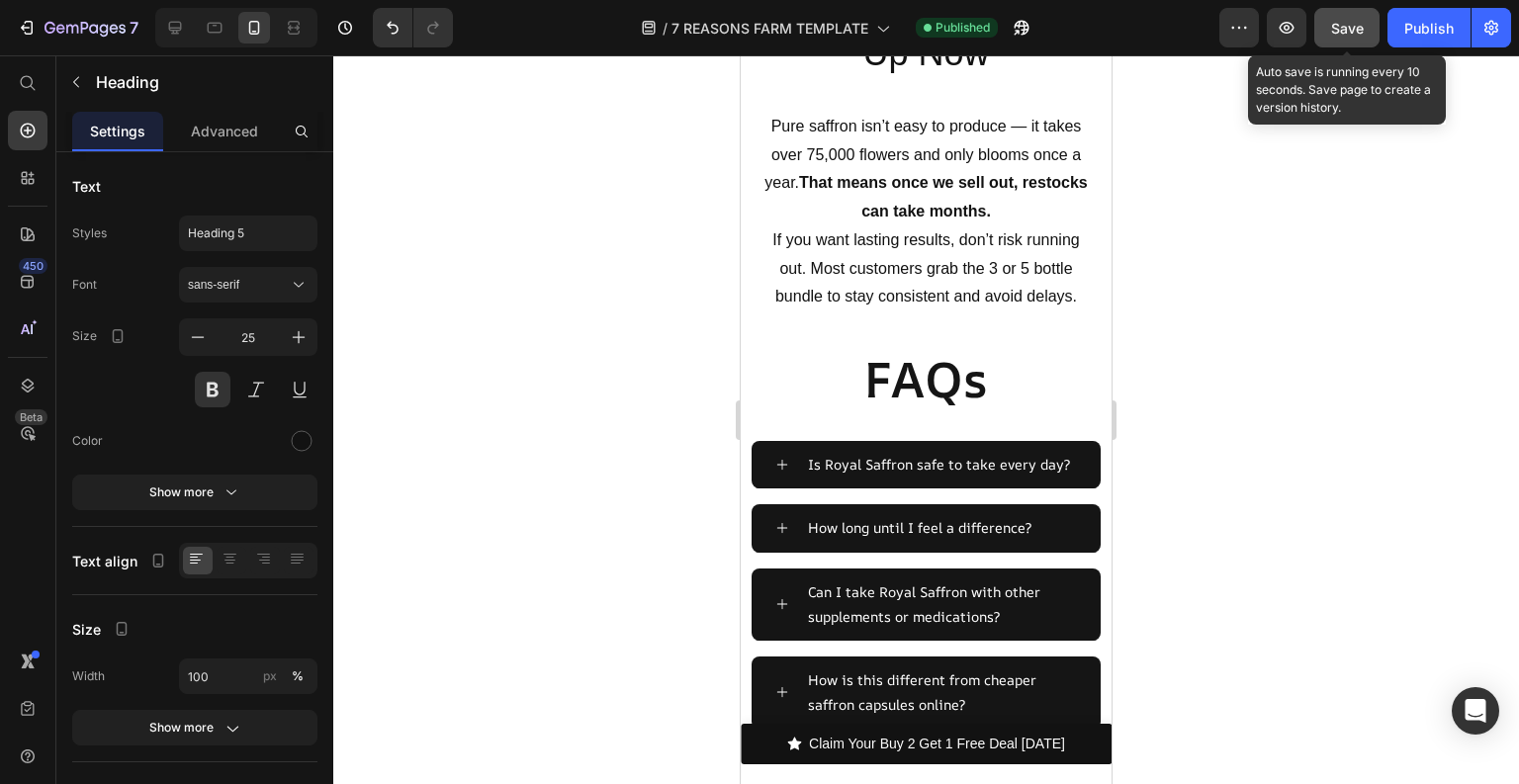 click on "Save" at bounding box center (1347, 28) 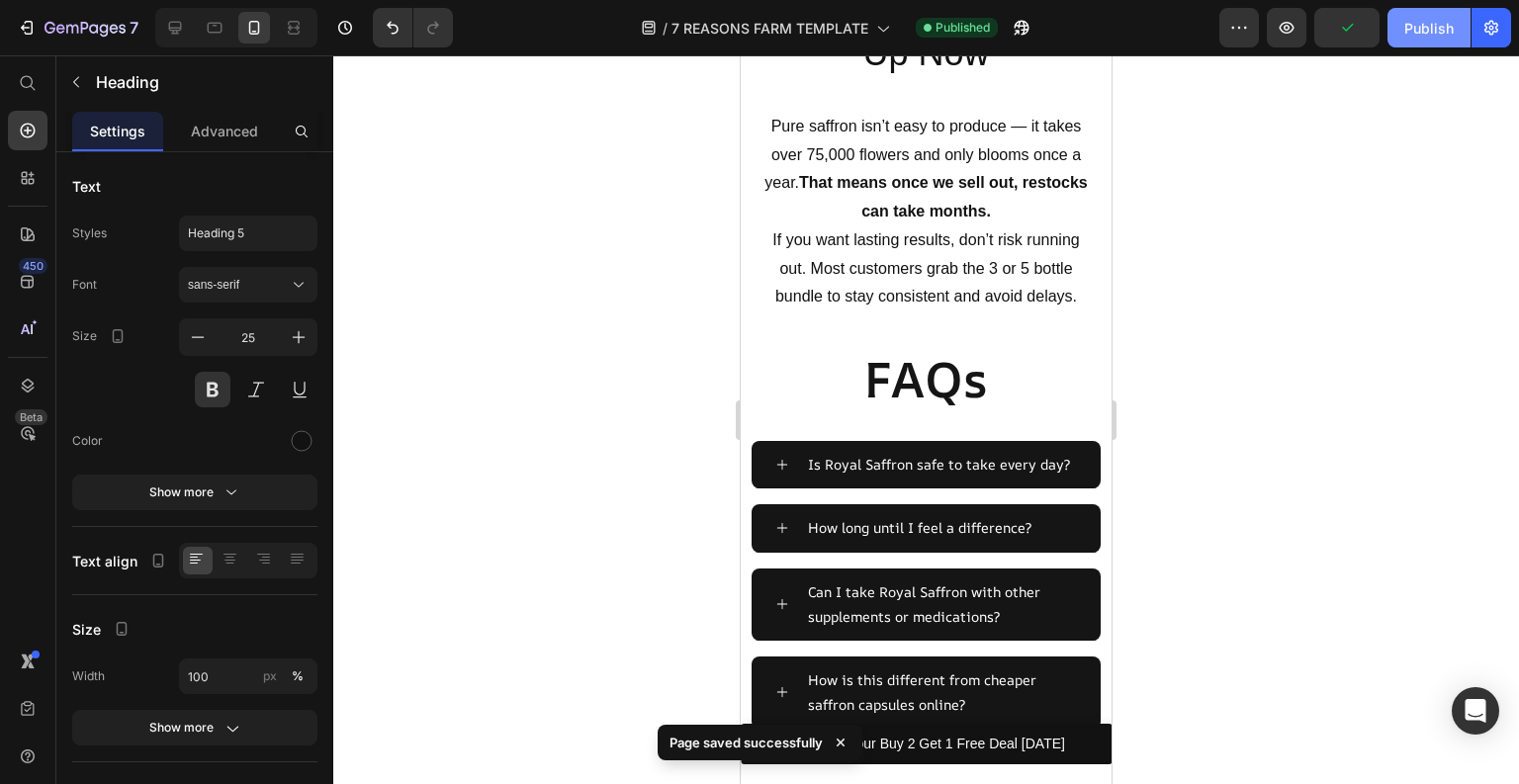click on "Publish" 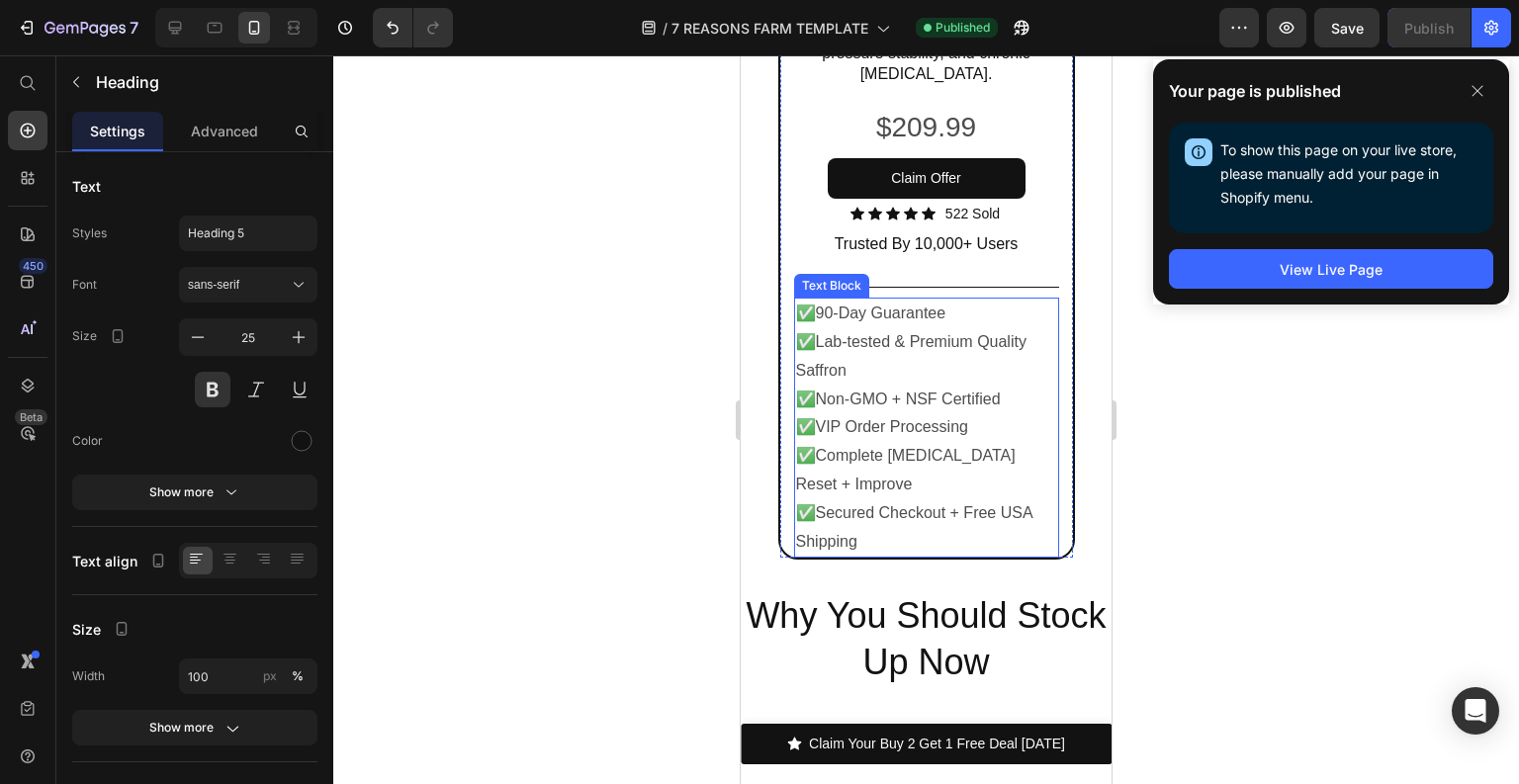 scroll, scrollTop: 13267, scrollLeft: 0, axis: vertical 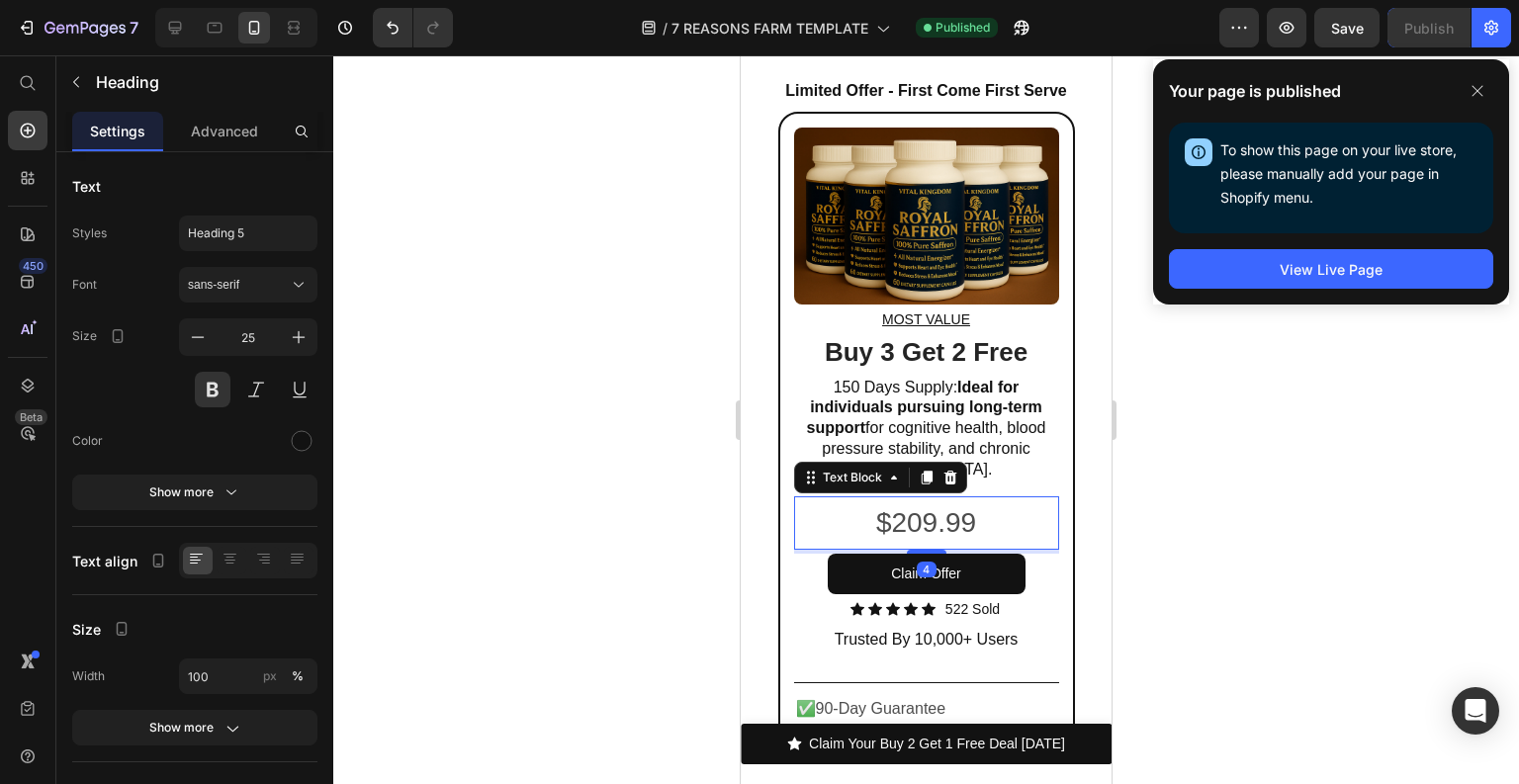 click on "$209.99" at bounding box center [927, 523] 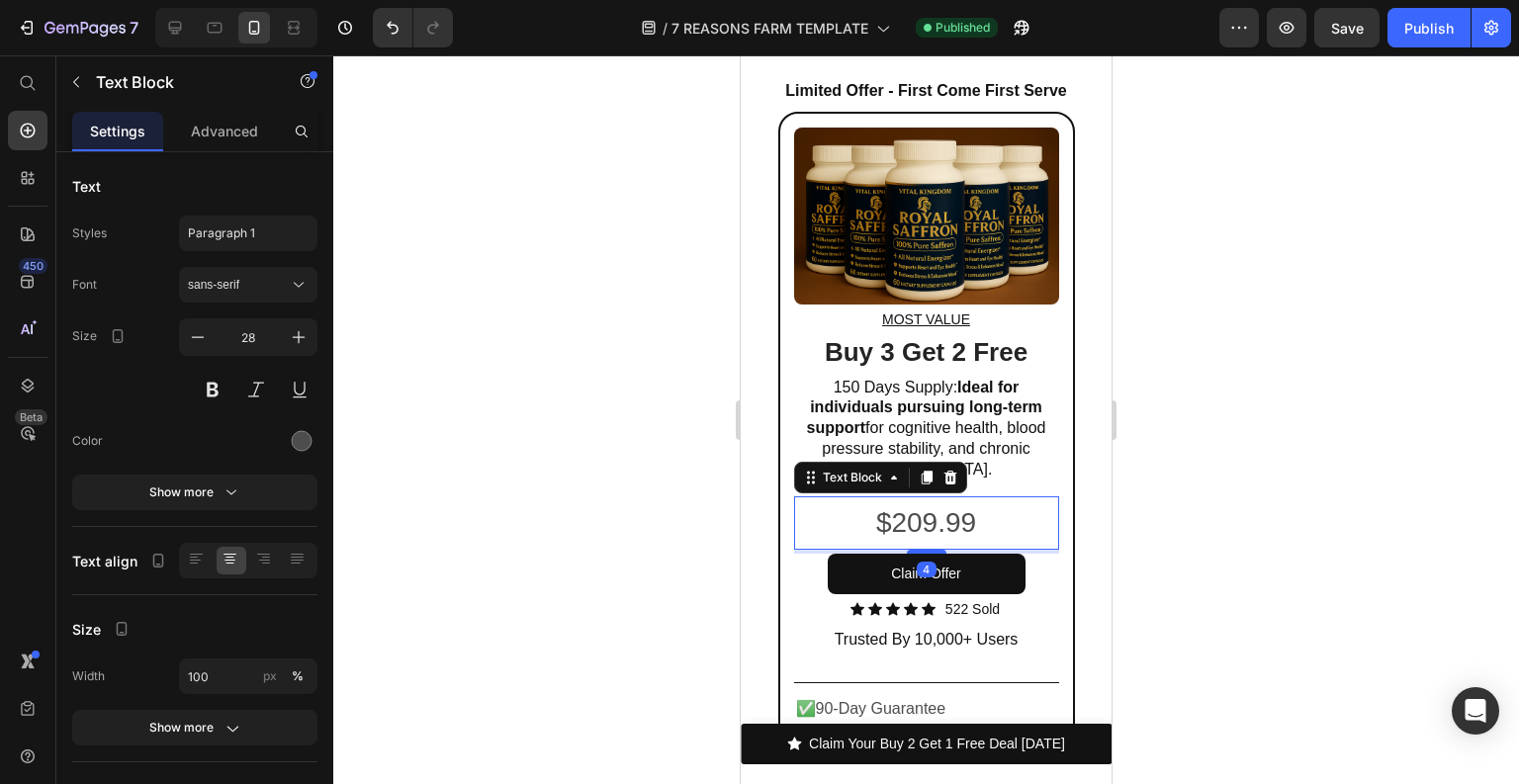 click on "$209.99" at bounding box center (927, 523) 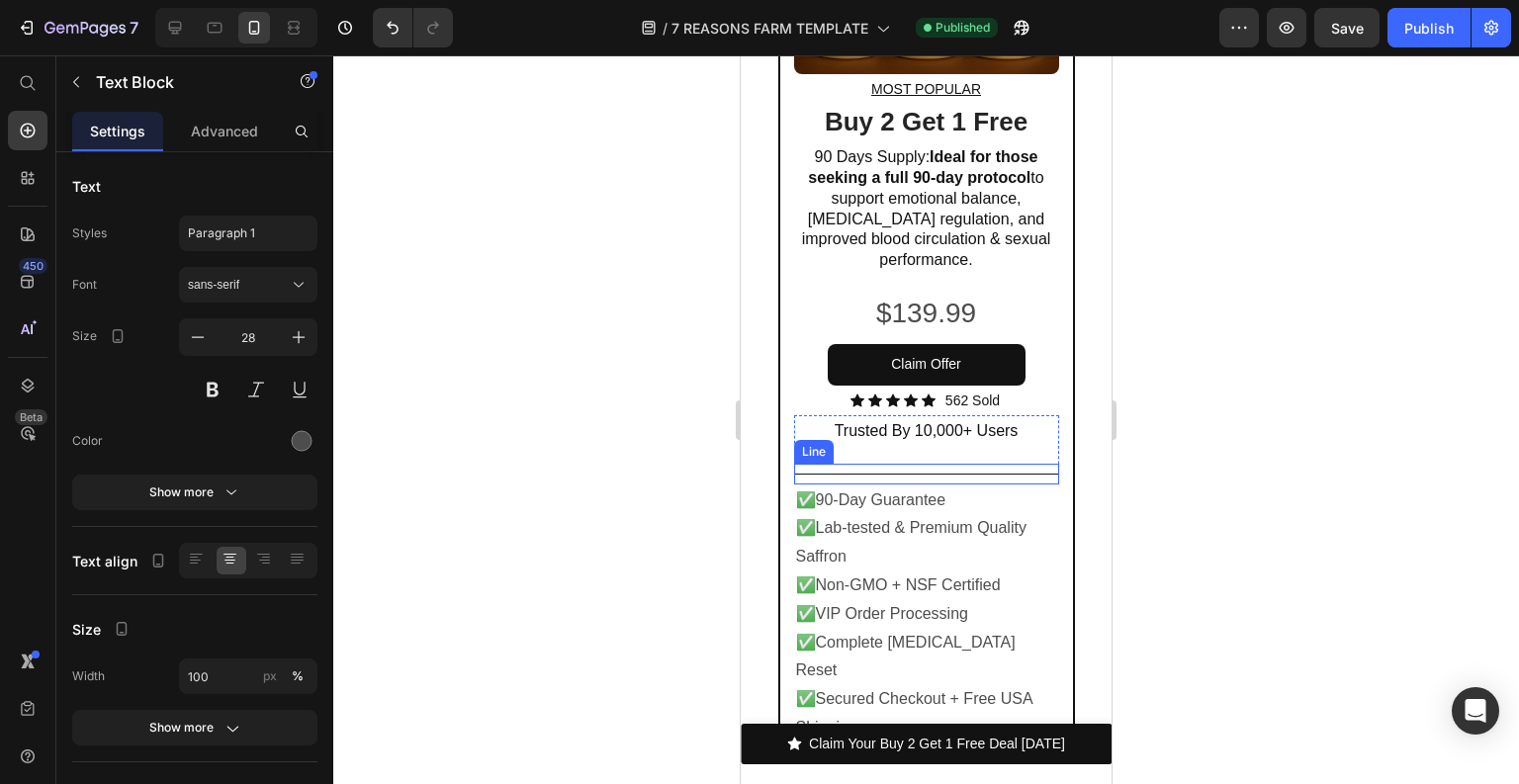 scroll, scrollTop: 12476, scrollLeft: 0, axis: vertical 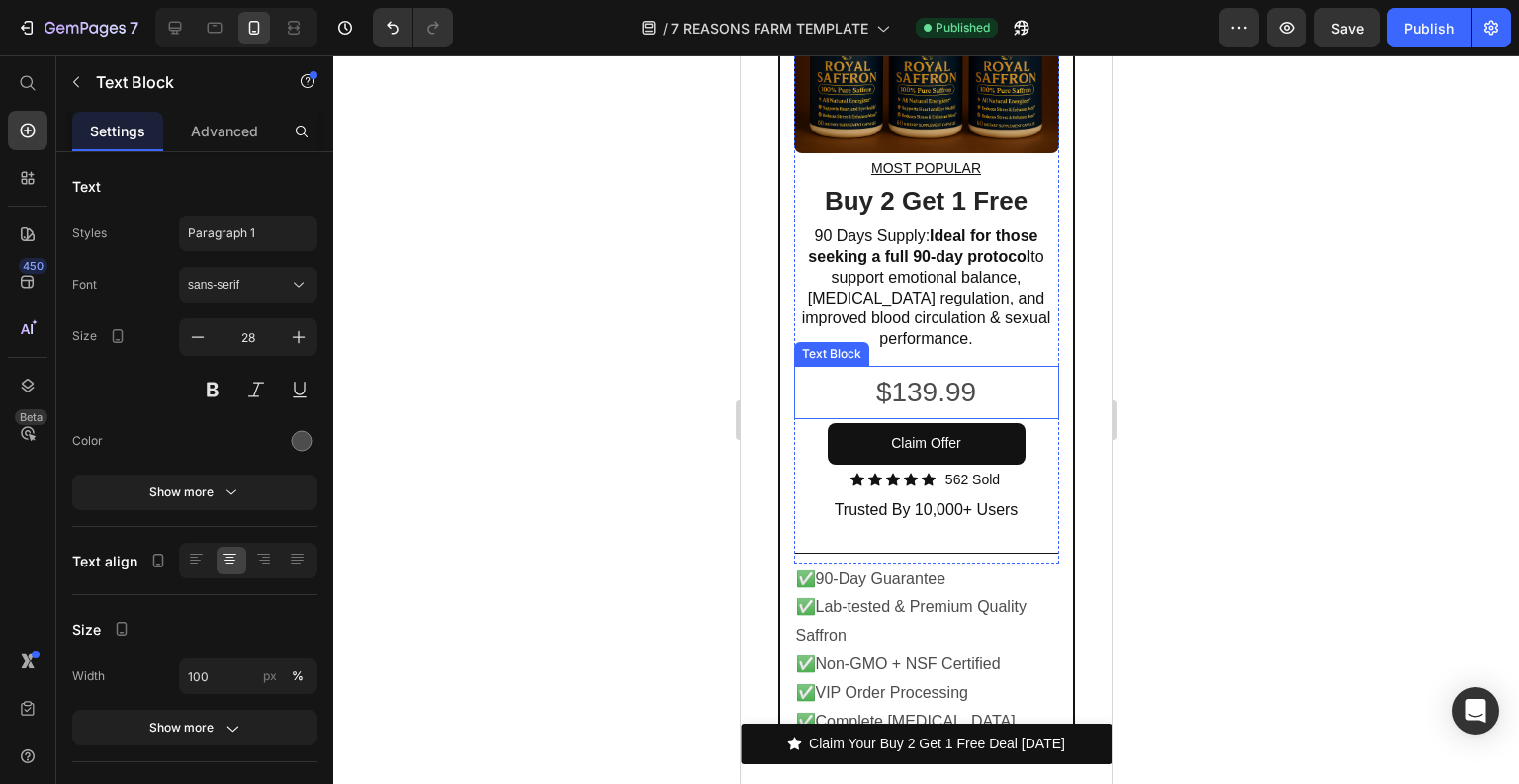 click on "$139.99" at bounding box center [927, 392] 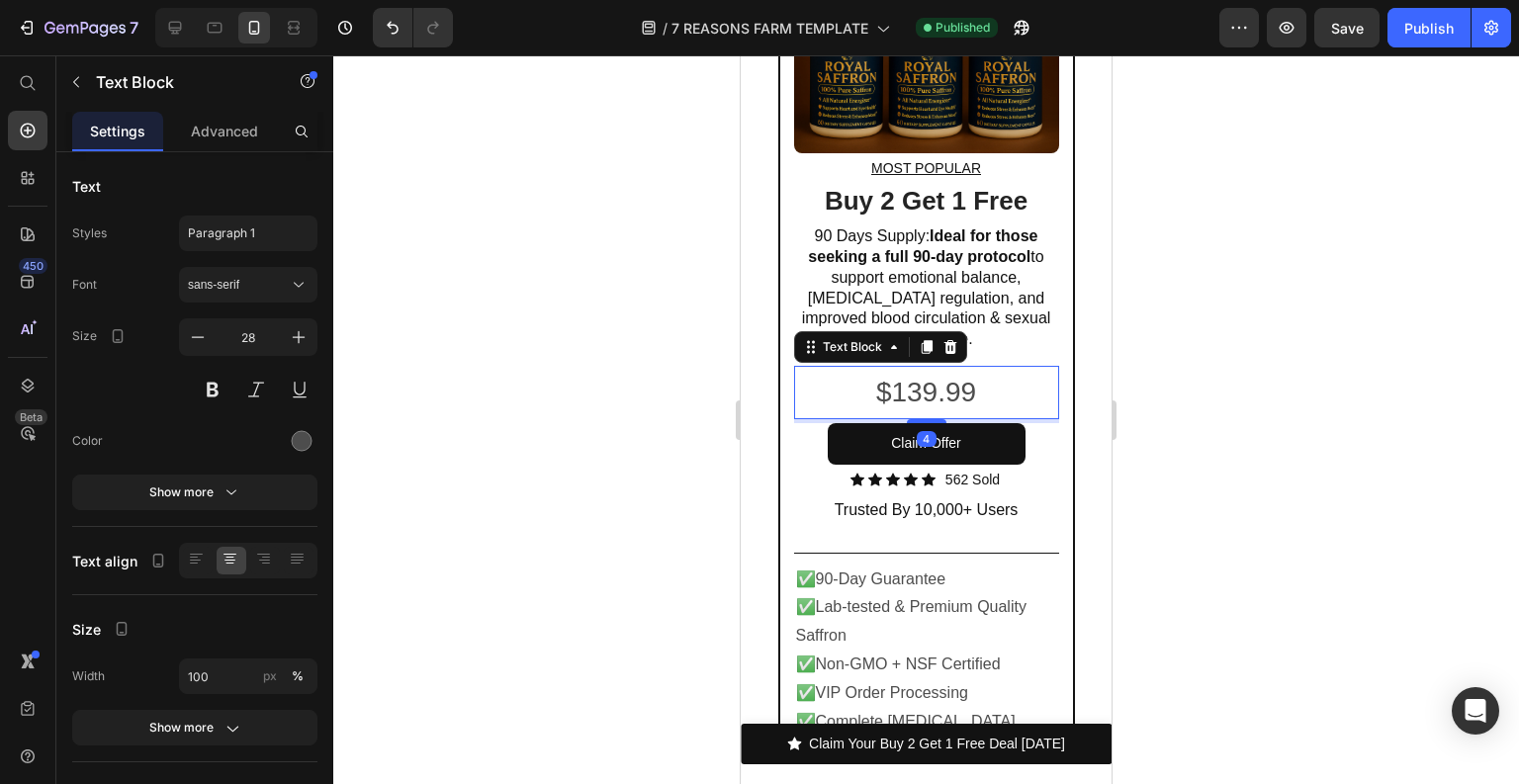 click on "$139.99" at bounding box center (927, 392) 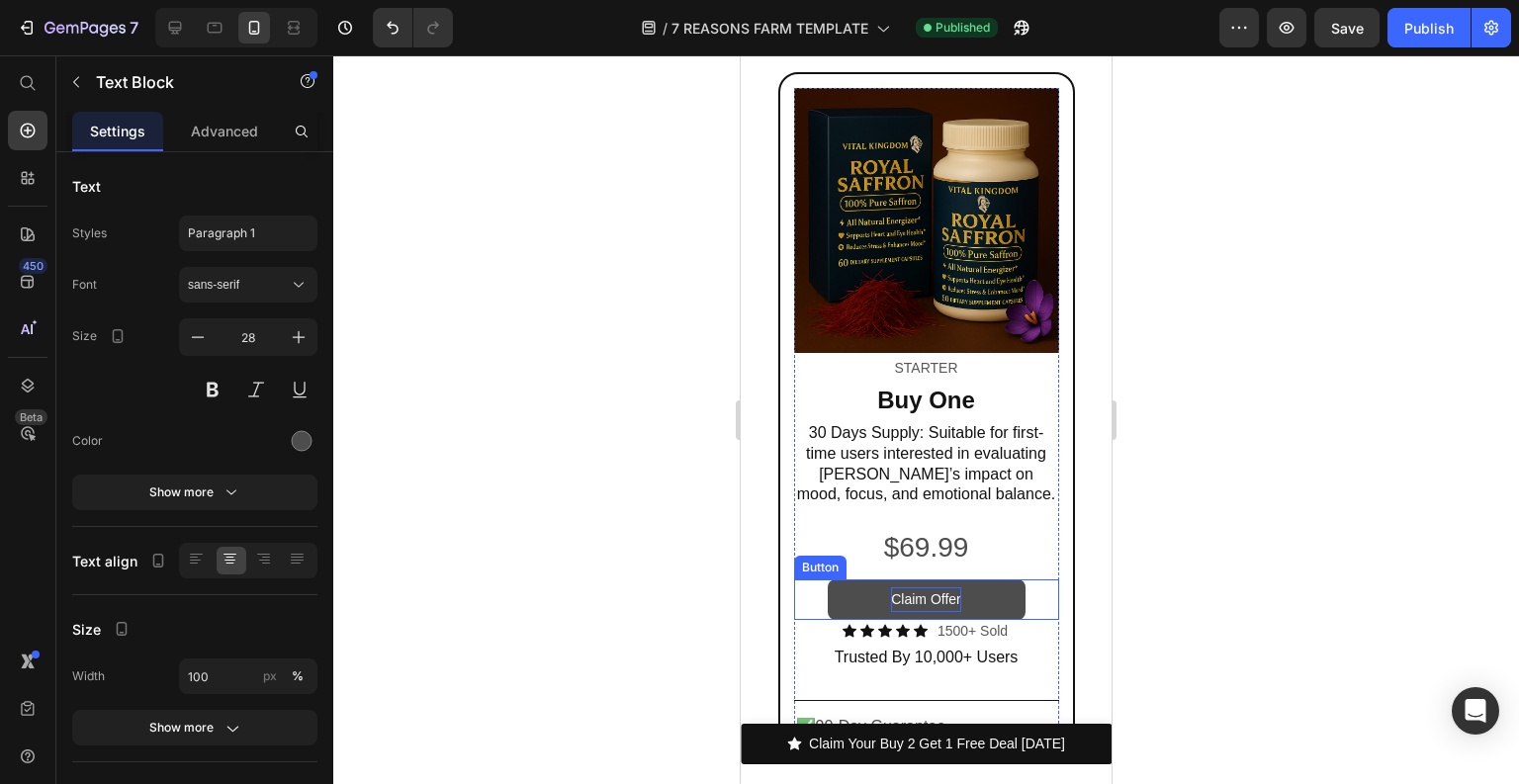 scroll, scrollTop: 11368, scrollLeft: 0, axis: vertical 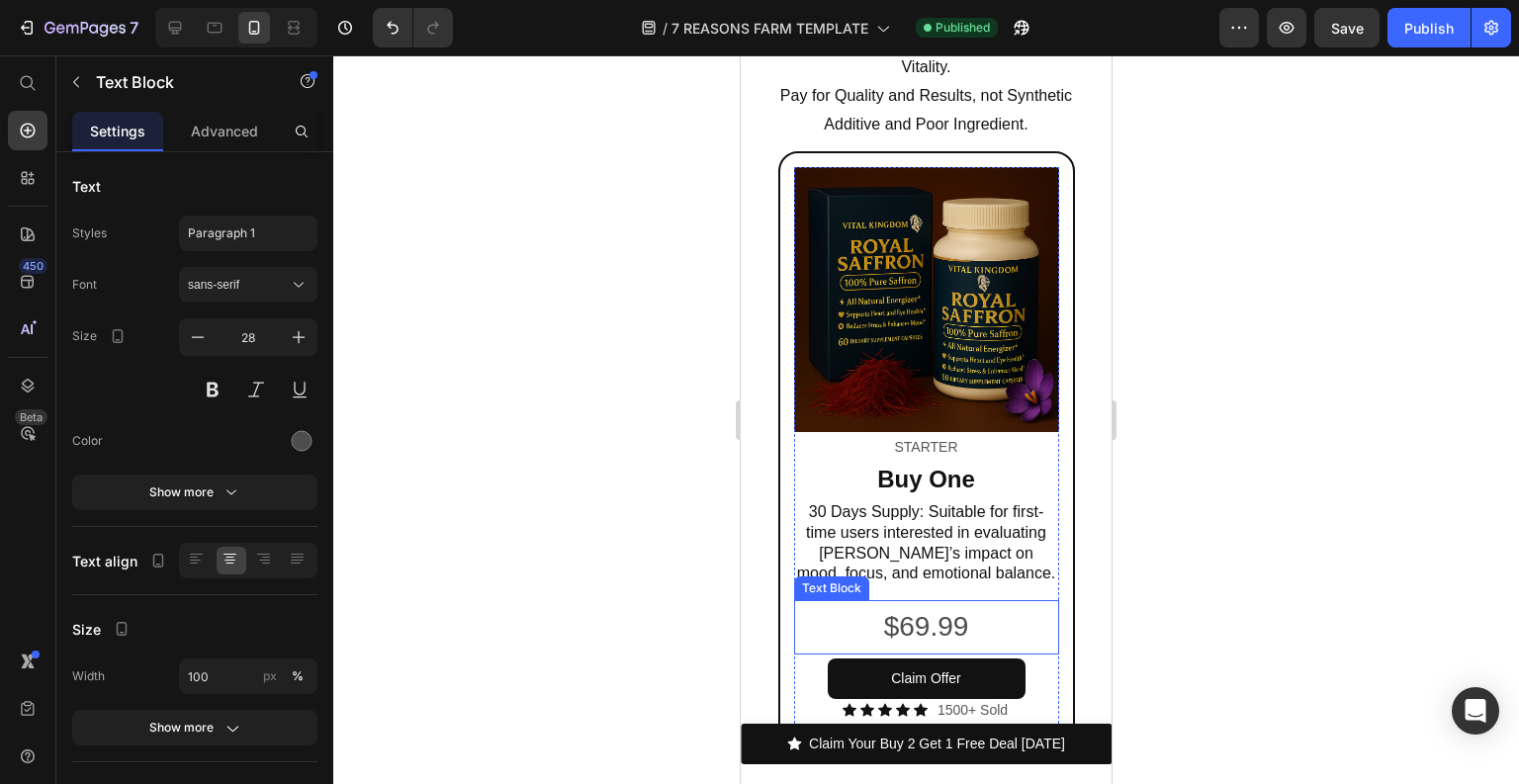 click on "$69.99" at bounding box center (927, 627) 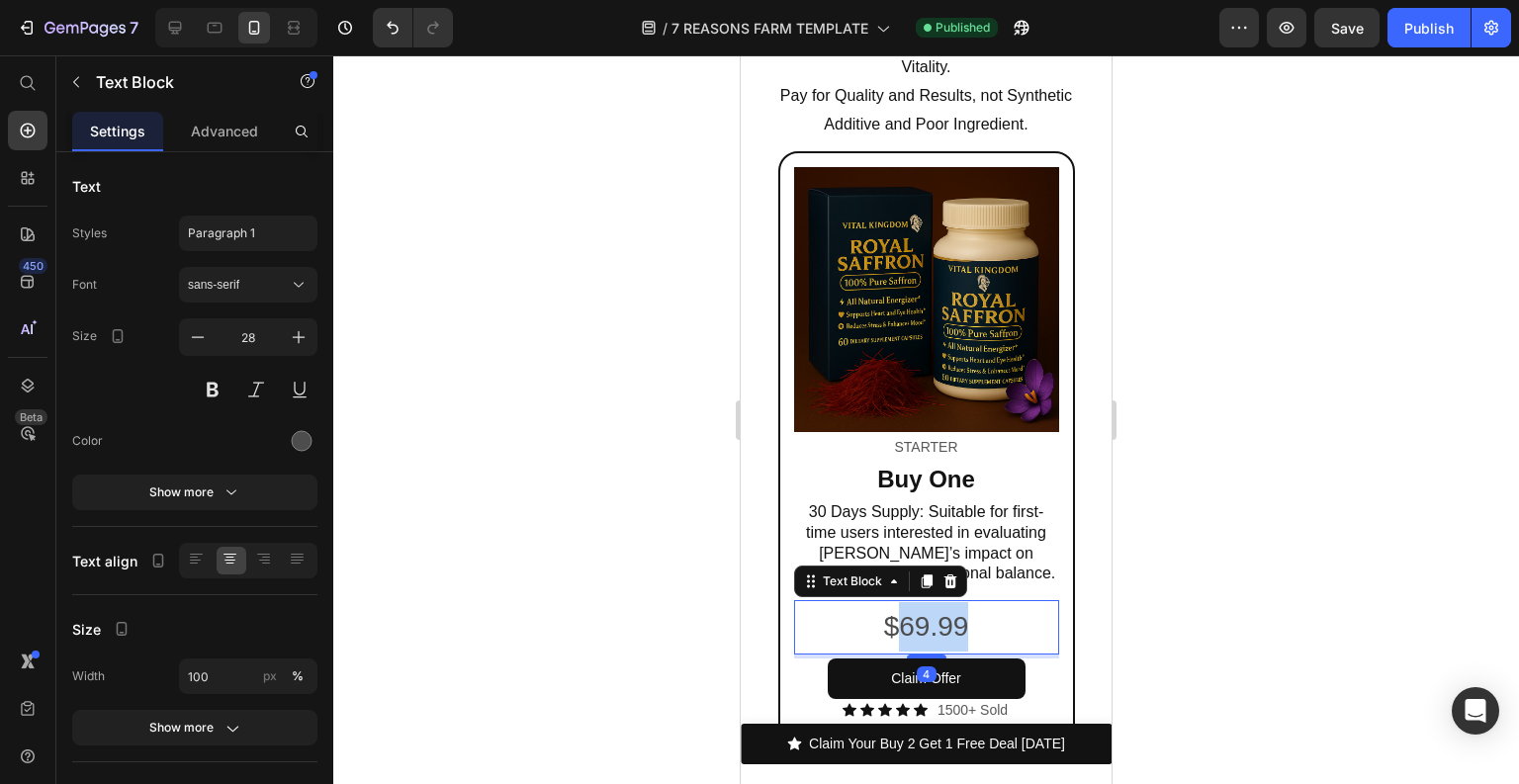 click on "$69.99" at bounding box center [927, 627] 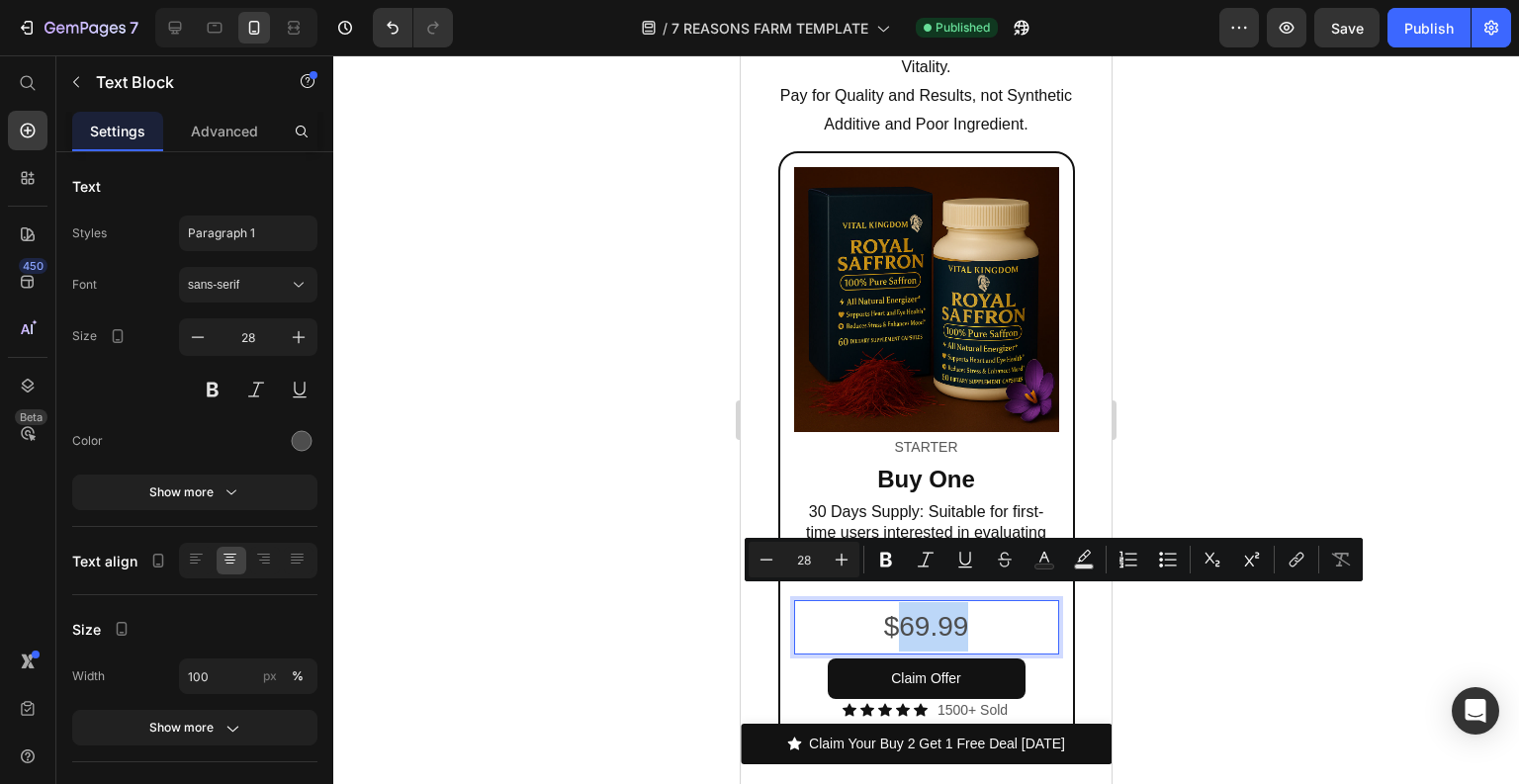 click on "$69.99" at bounding box center (927, 627) 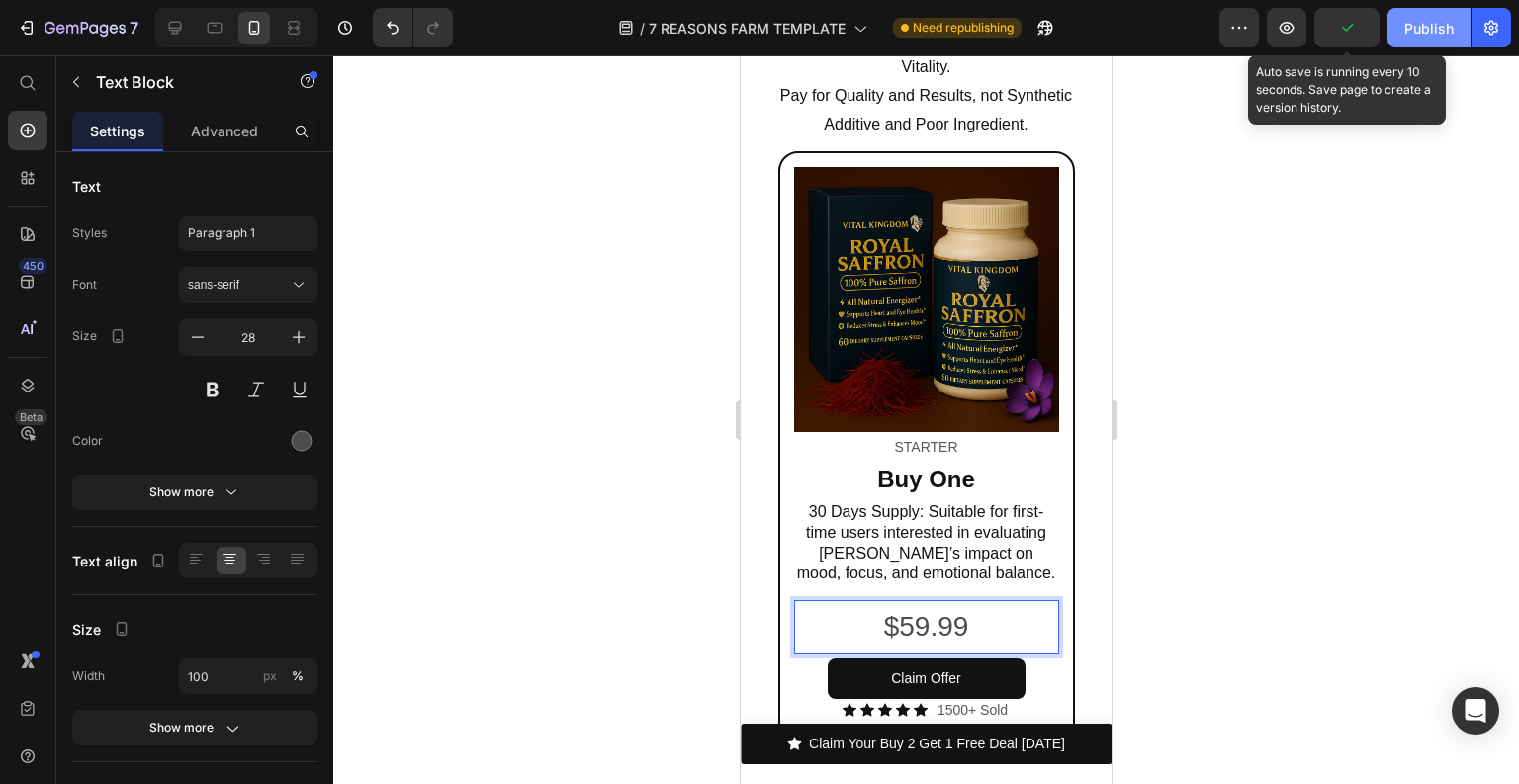 click on "Publish" at bounding box center (1429, 28) 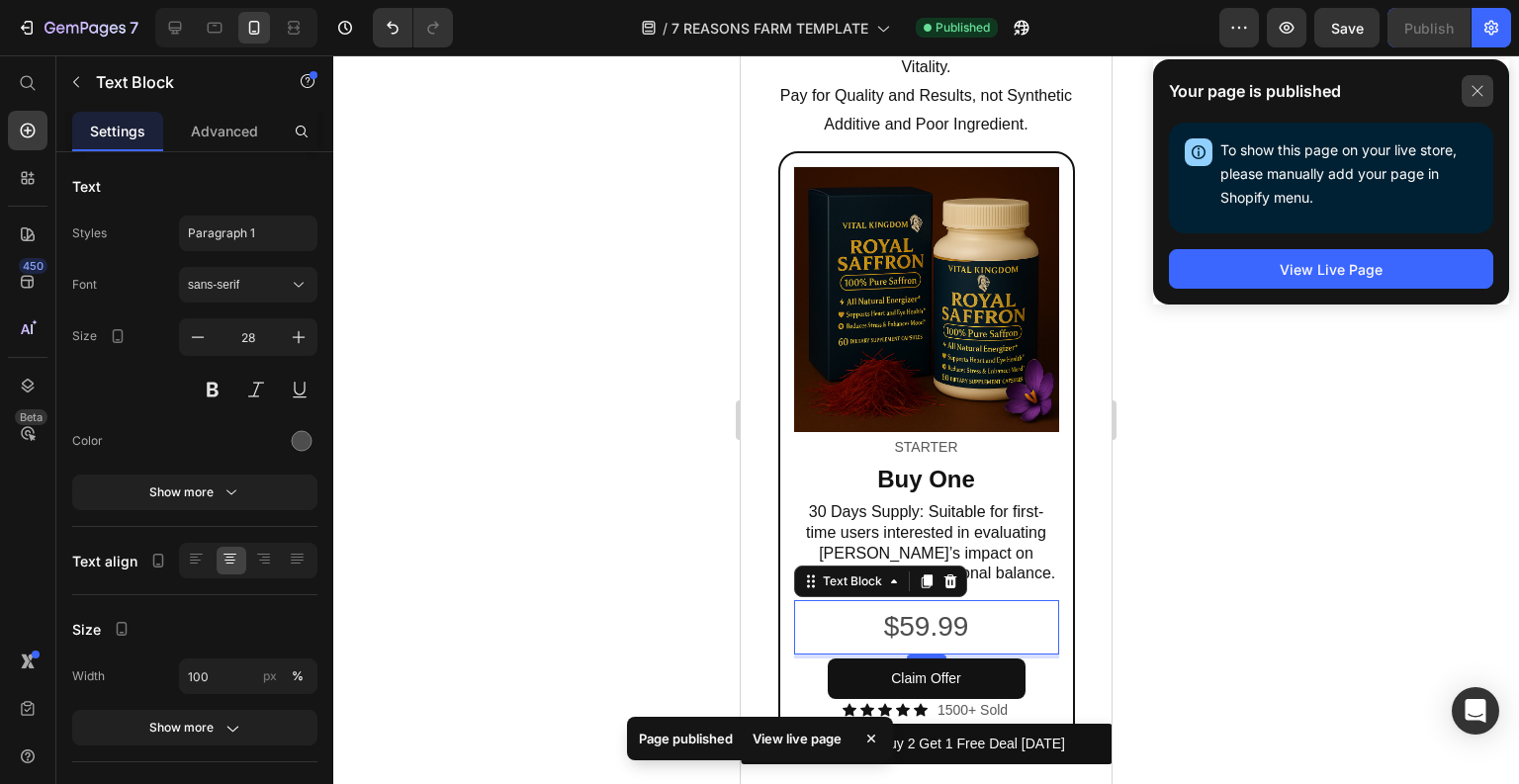 click 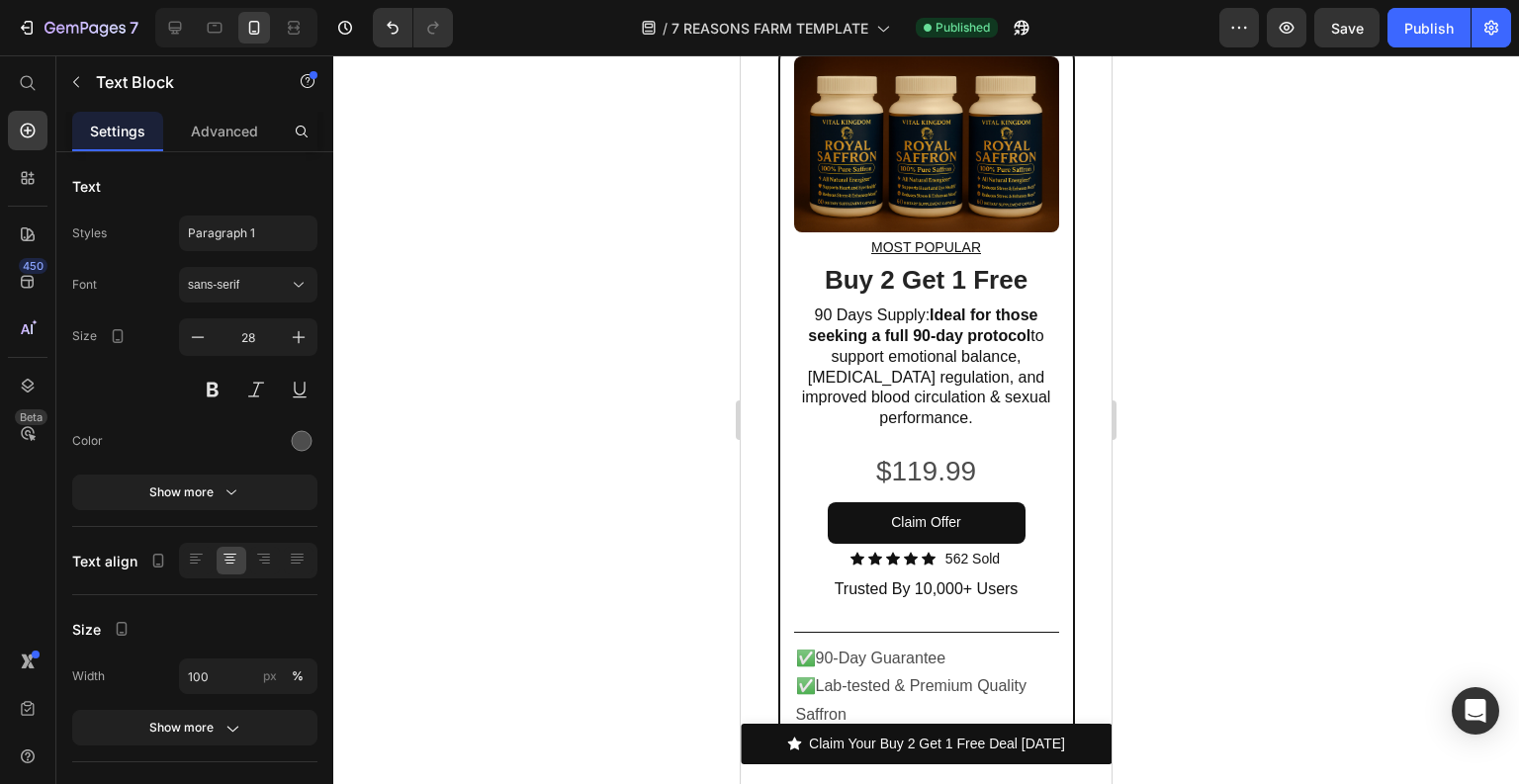 scroll, scrollTop: 12555, scrollLeft: 0, axis: vertical 